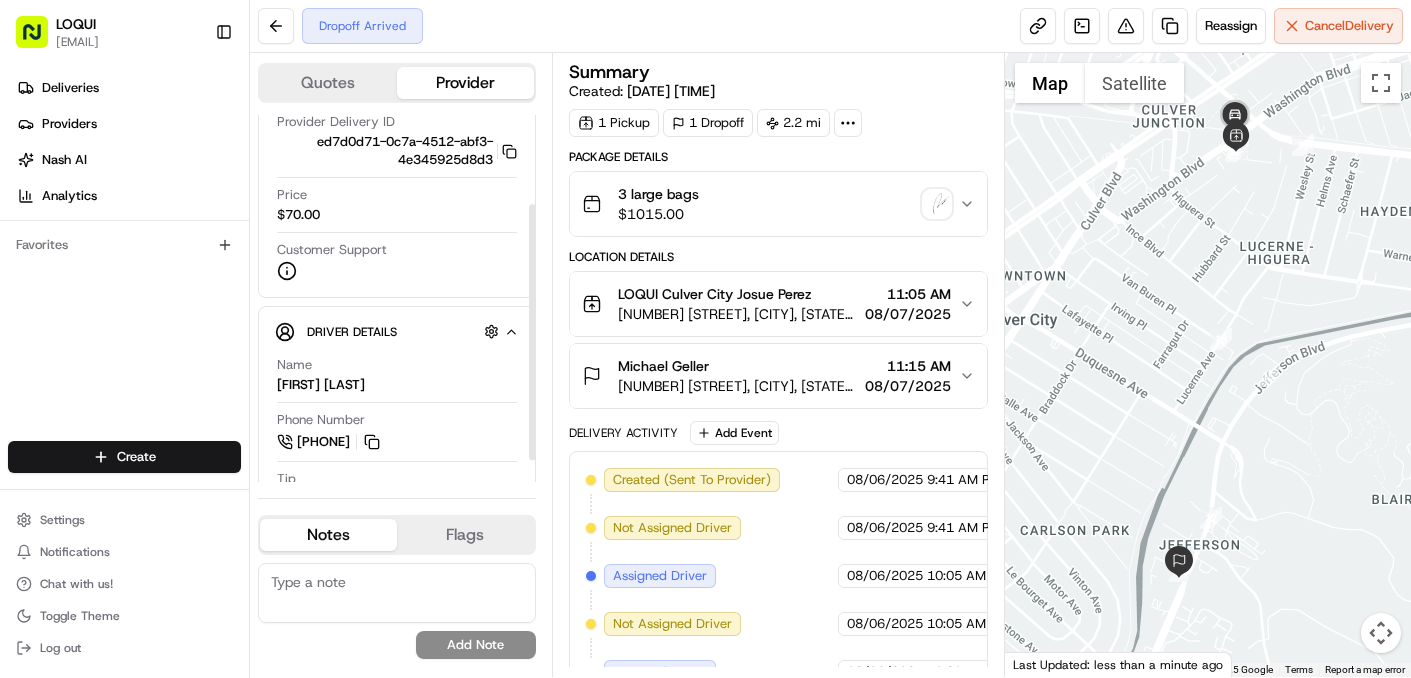 scroll, scrollTop: 0, scrollLeft: 0, axis: both 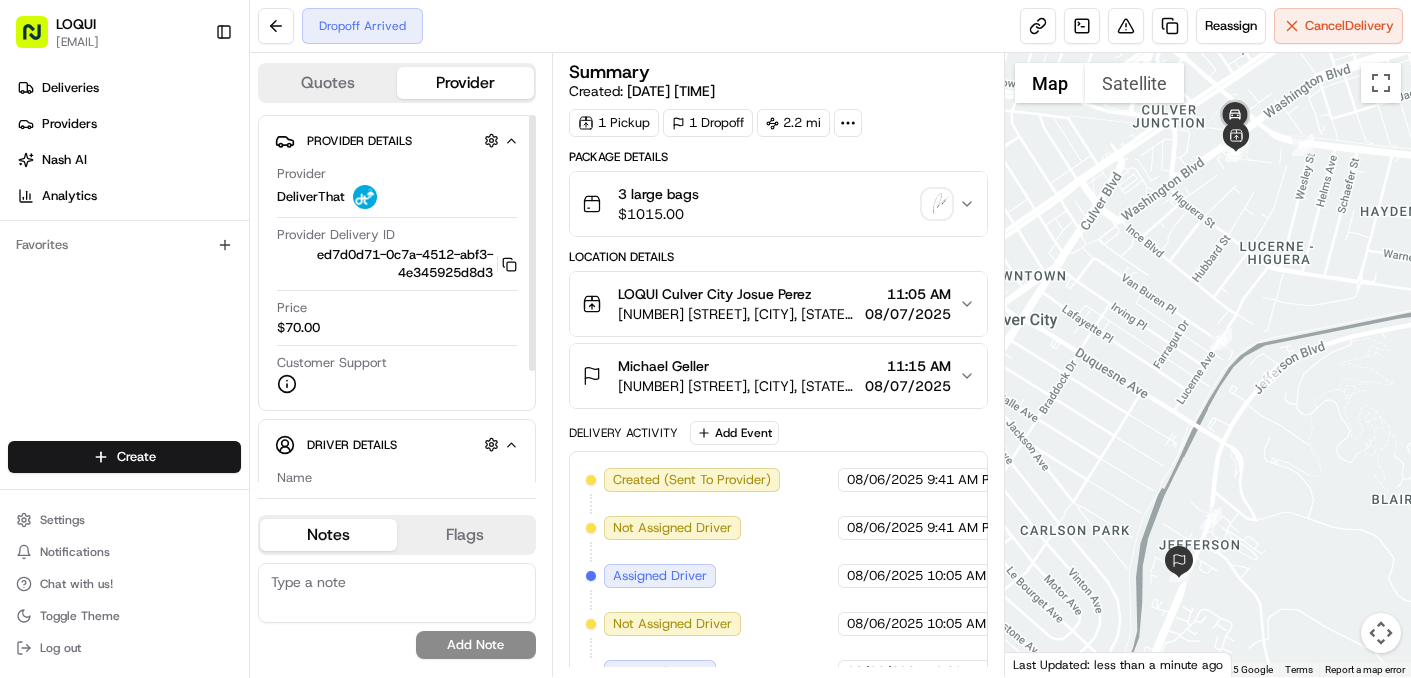 click at bounding box center [365, 197] 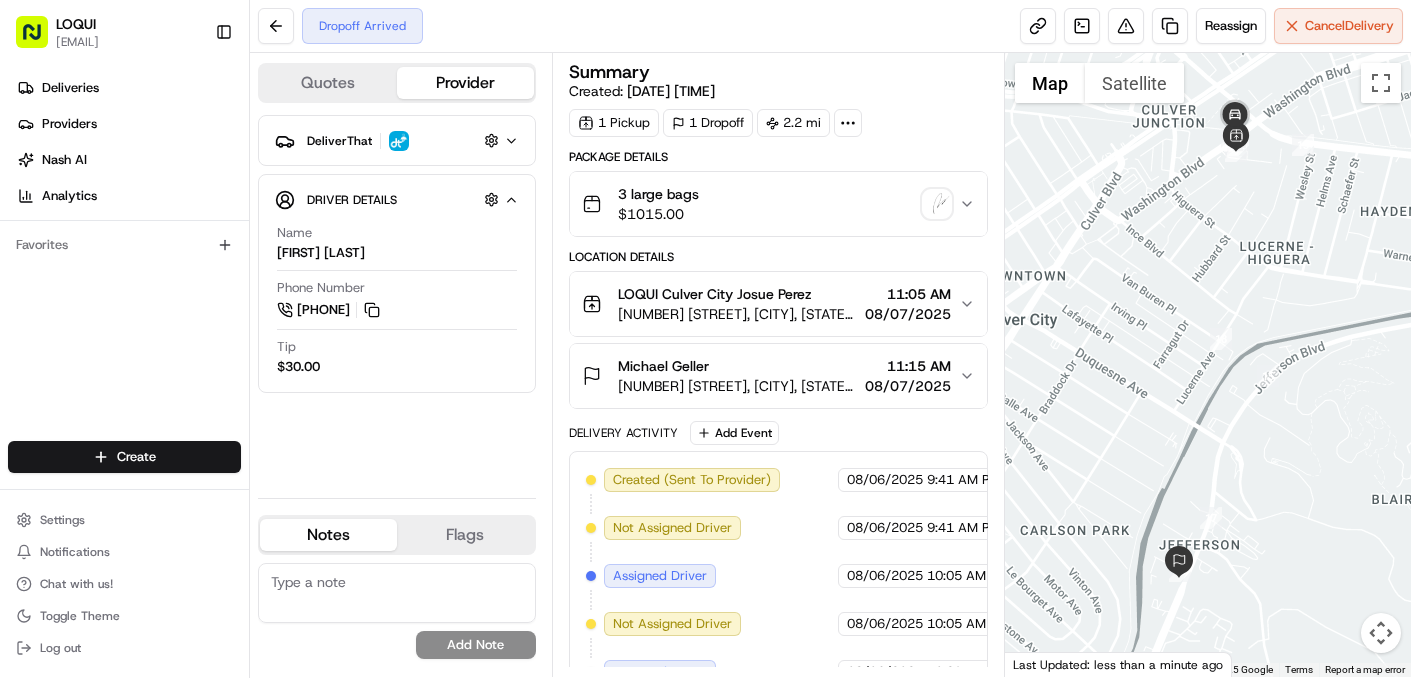 click 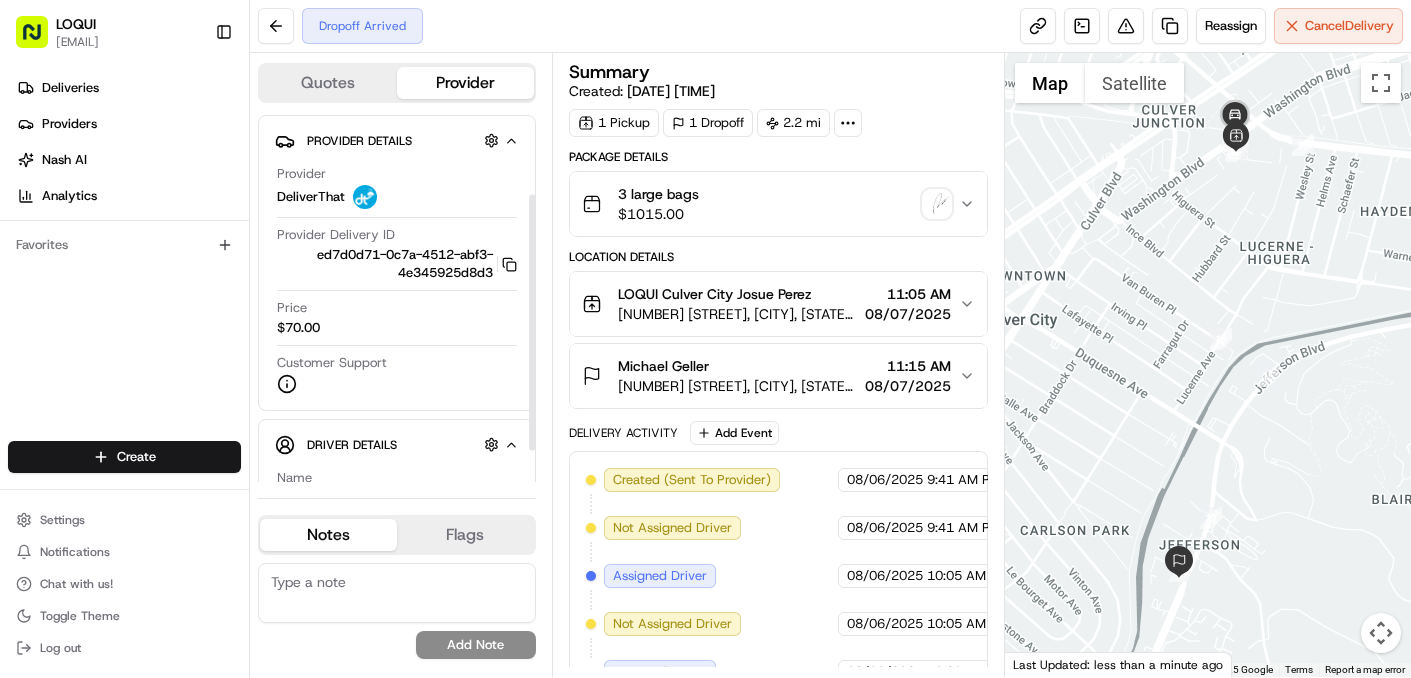 scroll, scrollTop: 160, scrollLeft: 0, axis: vertical 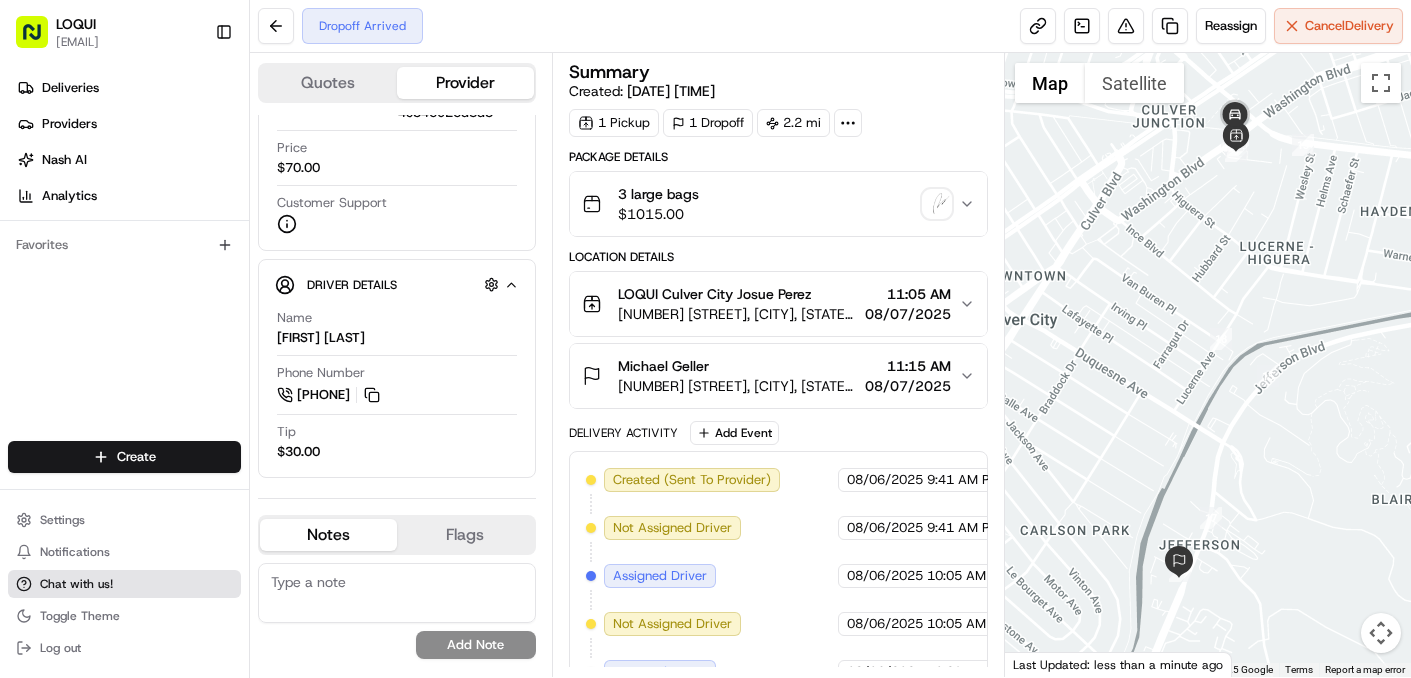 click on "Chat with us!" at bounding box center [124, 584] 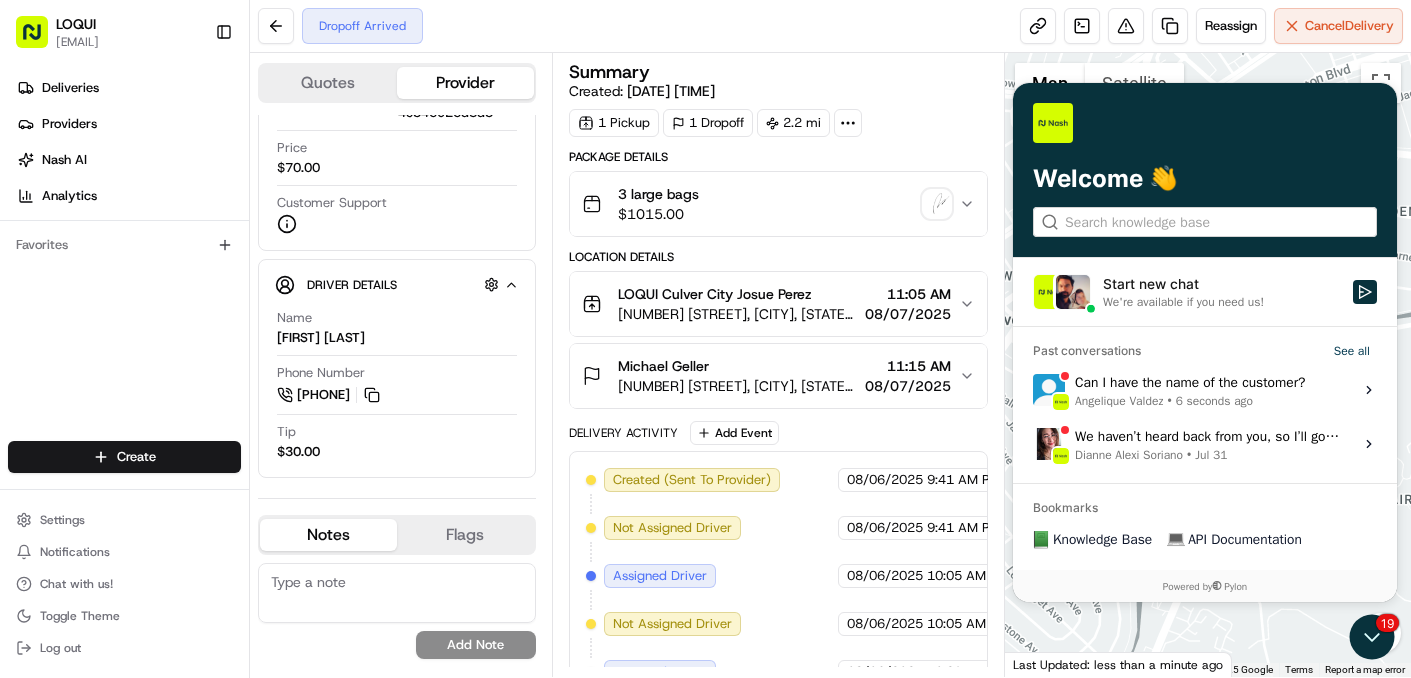 click on "Can I have the name of the customer?  [FIRST] [LAST] • 6 seconds ago" at bounding box center [1190, 390] 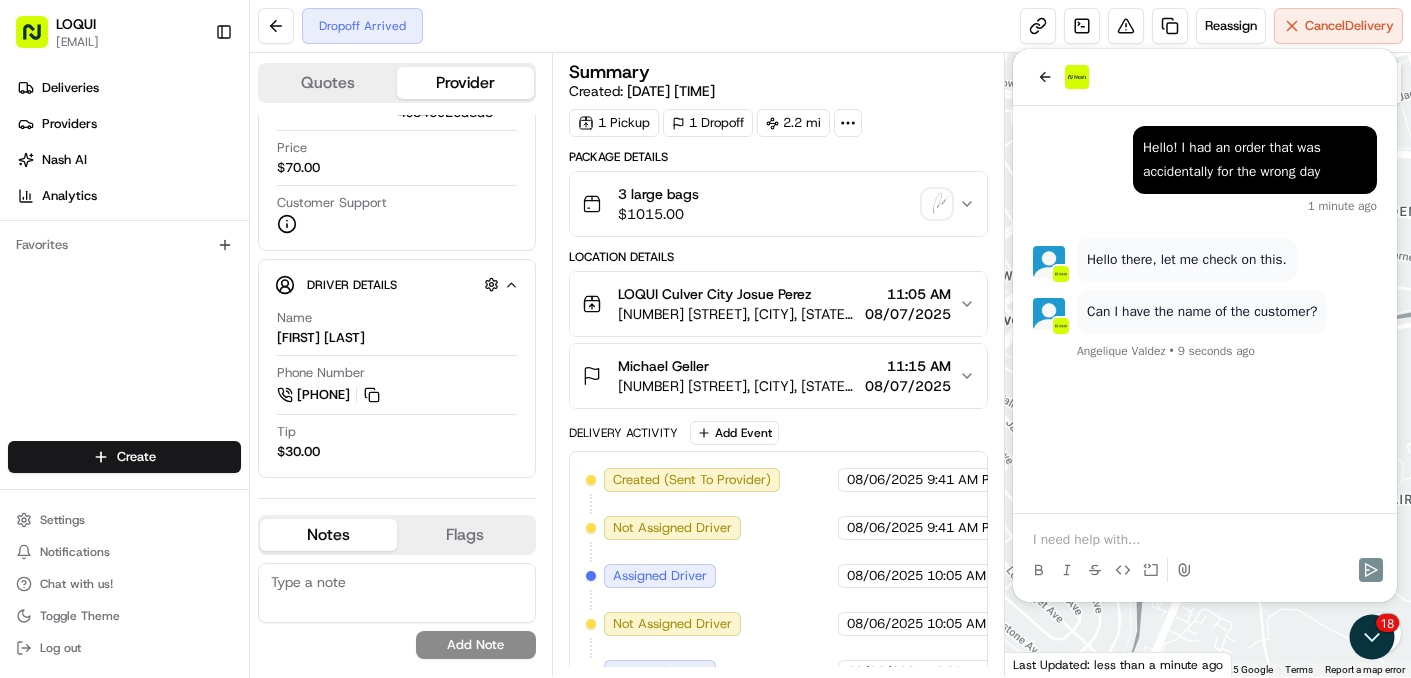click at bounding box center (1205, 540) 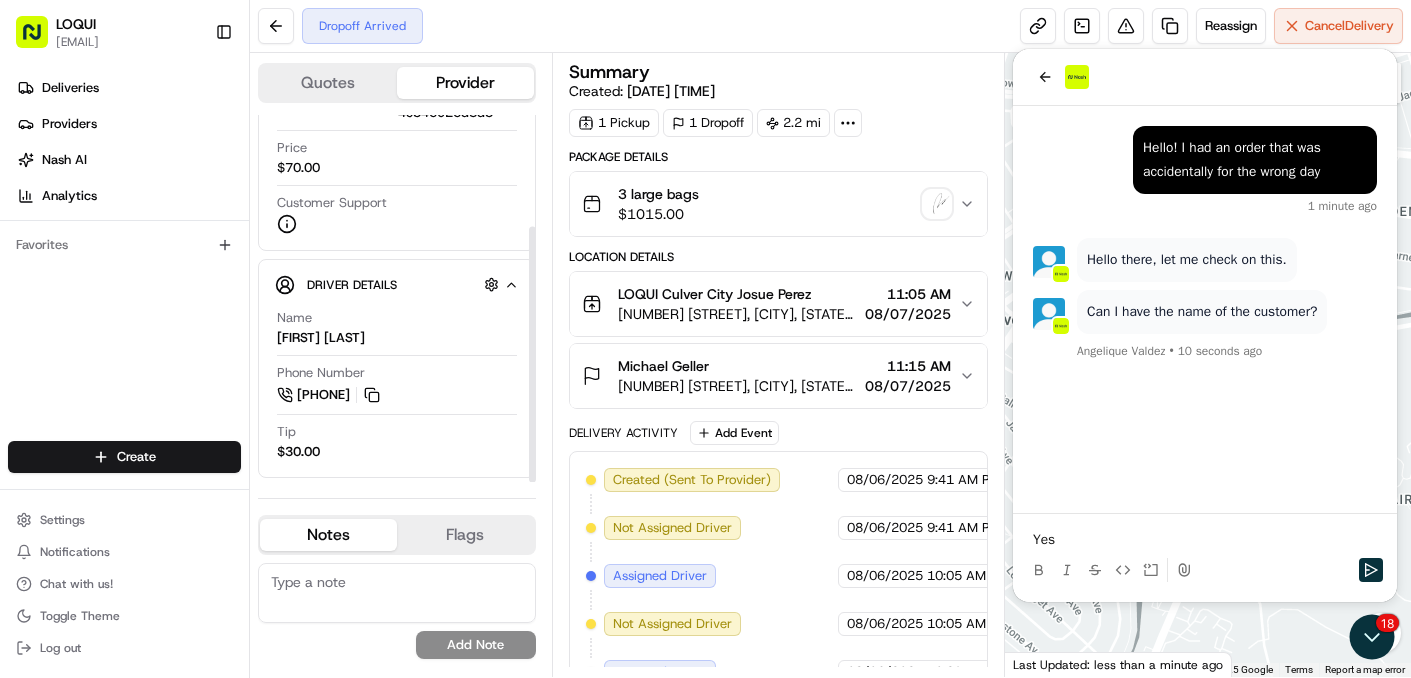 scroll, scrollTop: 0, scrollLeft: 0, axis: both 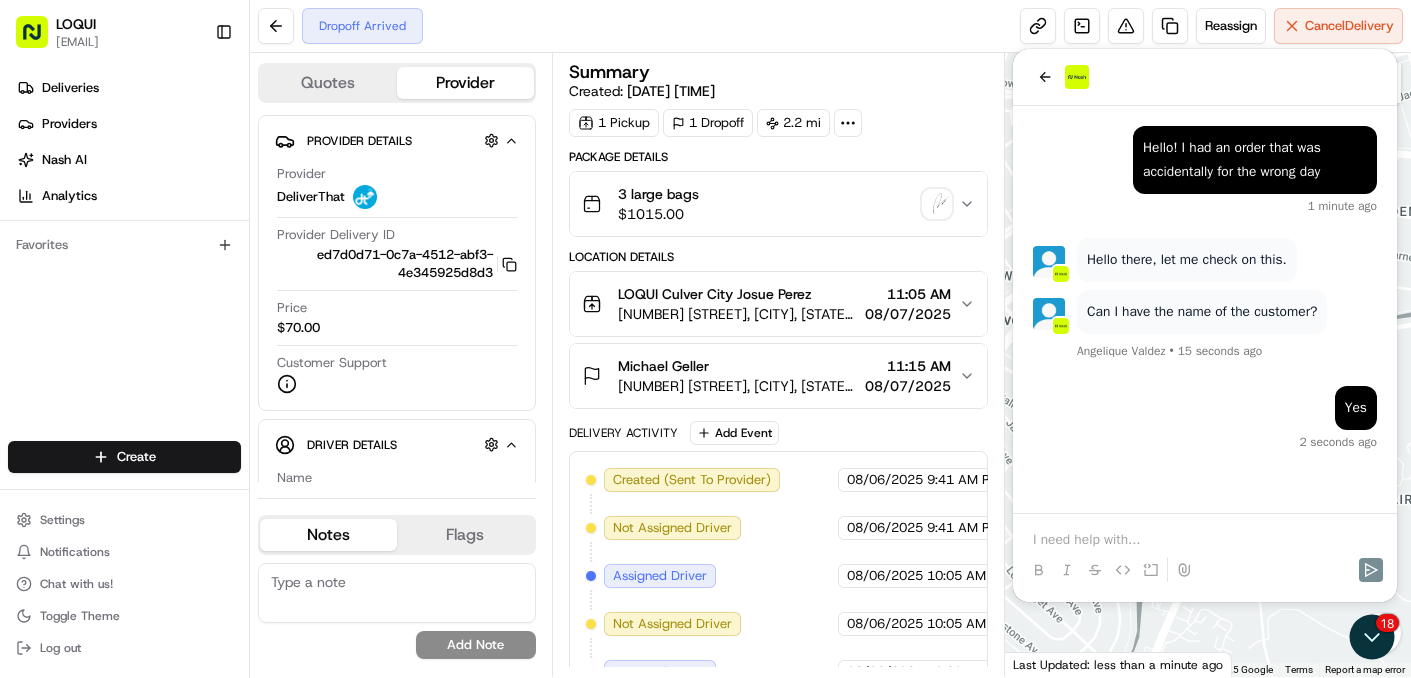 click at bounding box center (1205, 540) 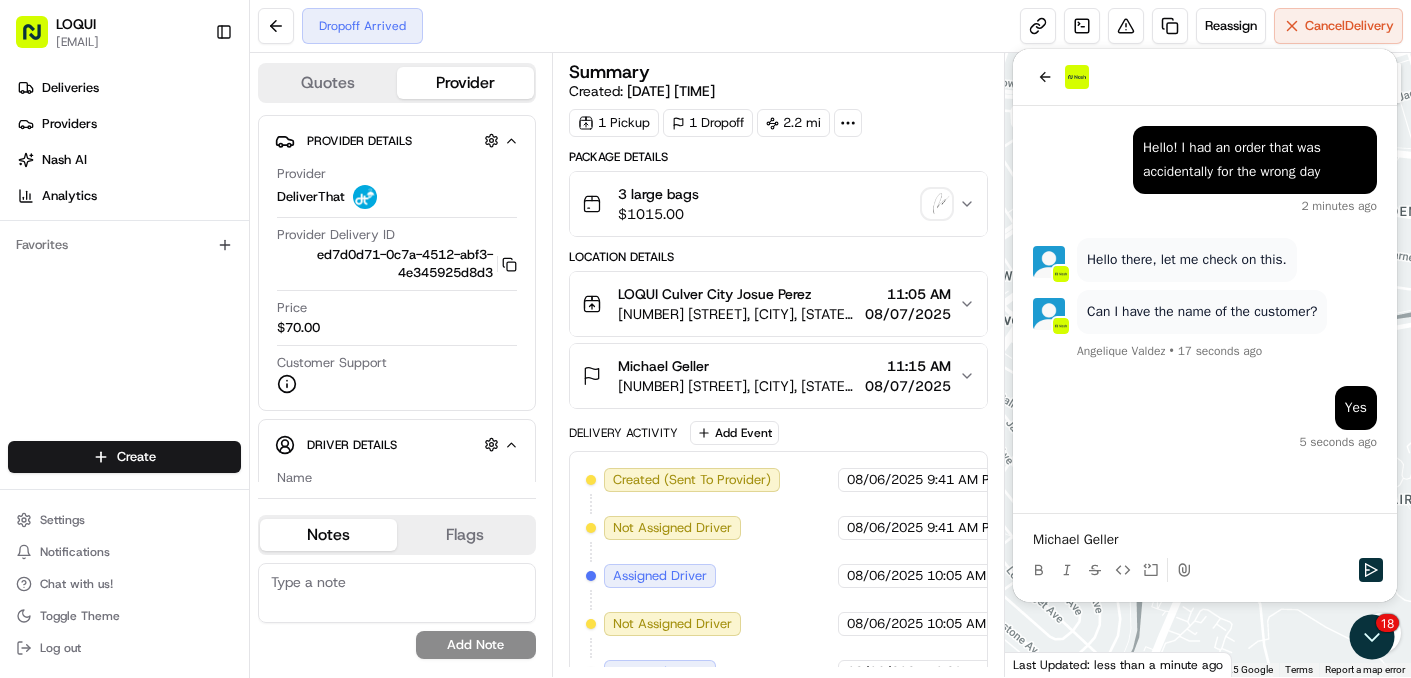 scroll, scrollTop: 9, scrollLeft: 0, axis: vertical 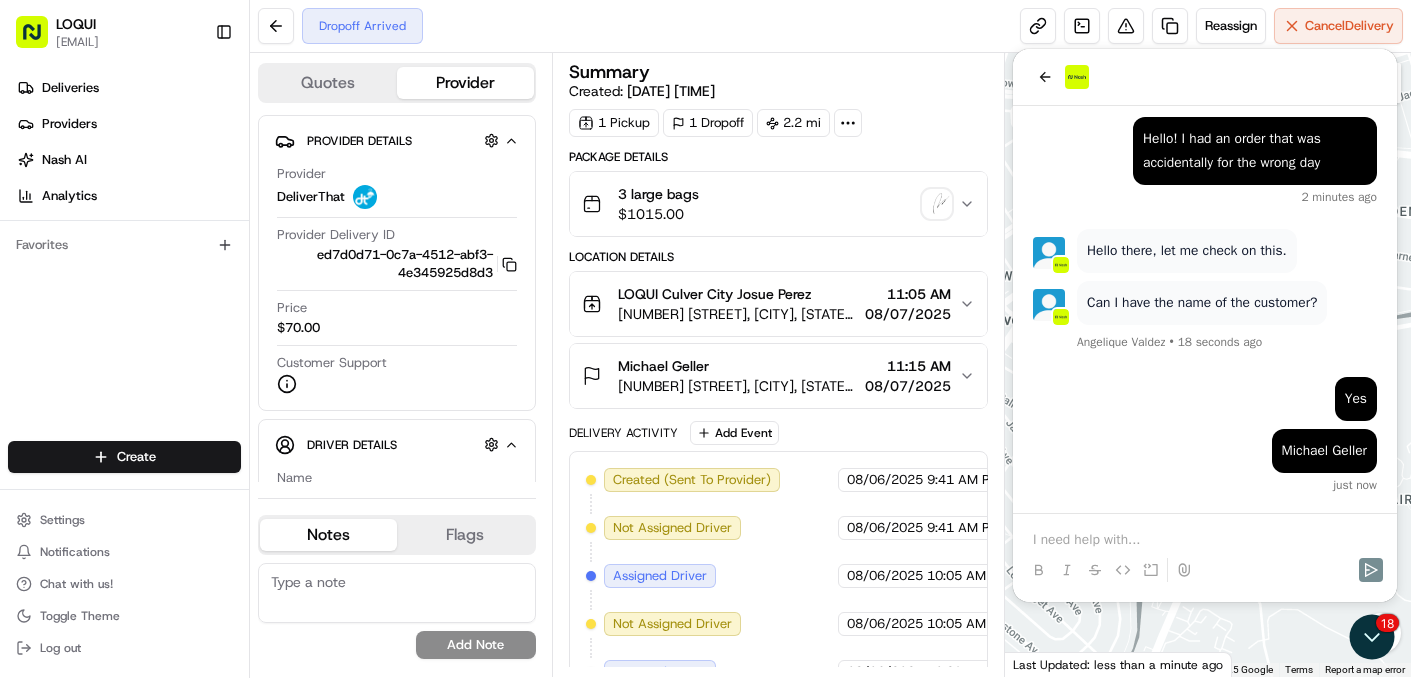 click 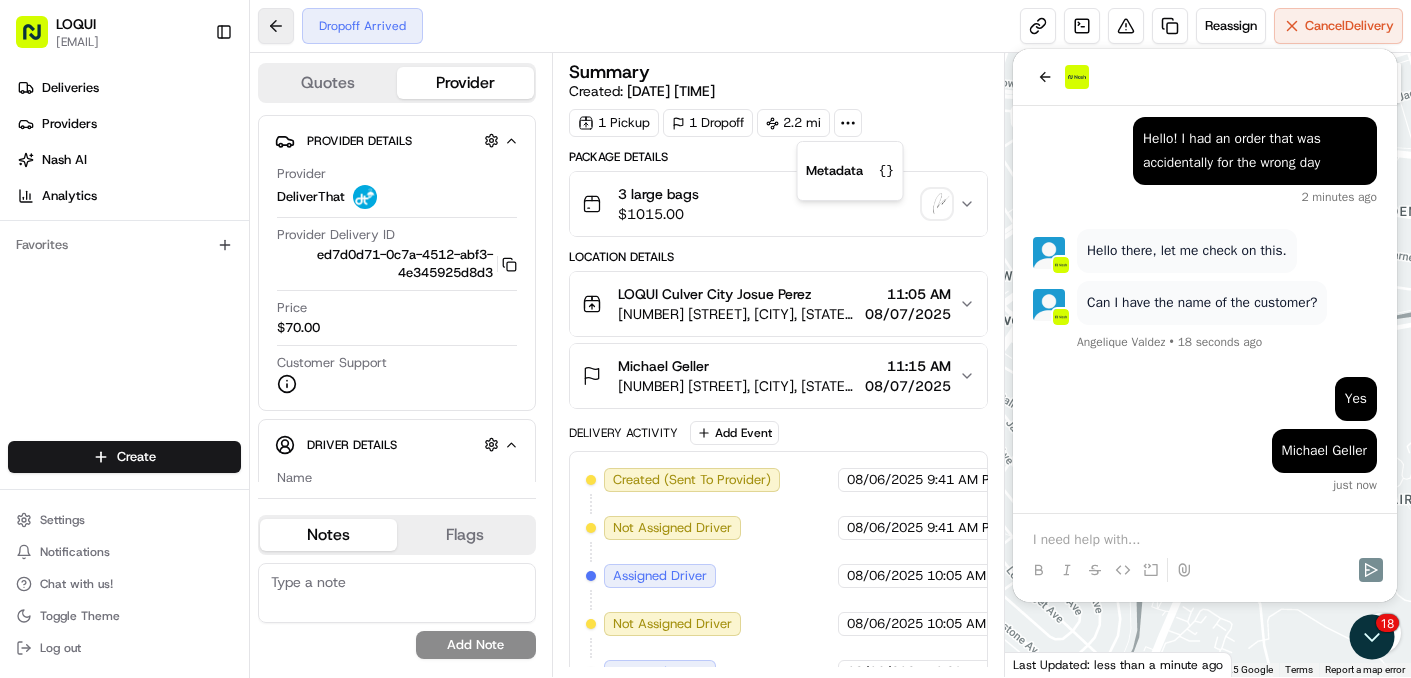 click at bounding box center [276, 26] 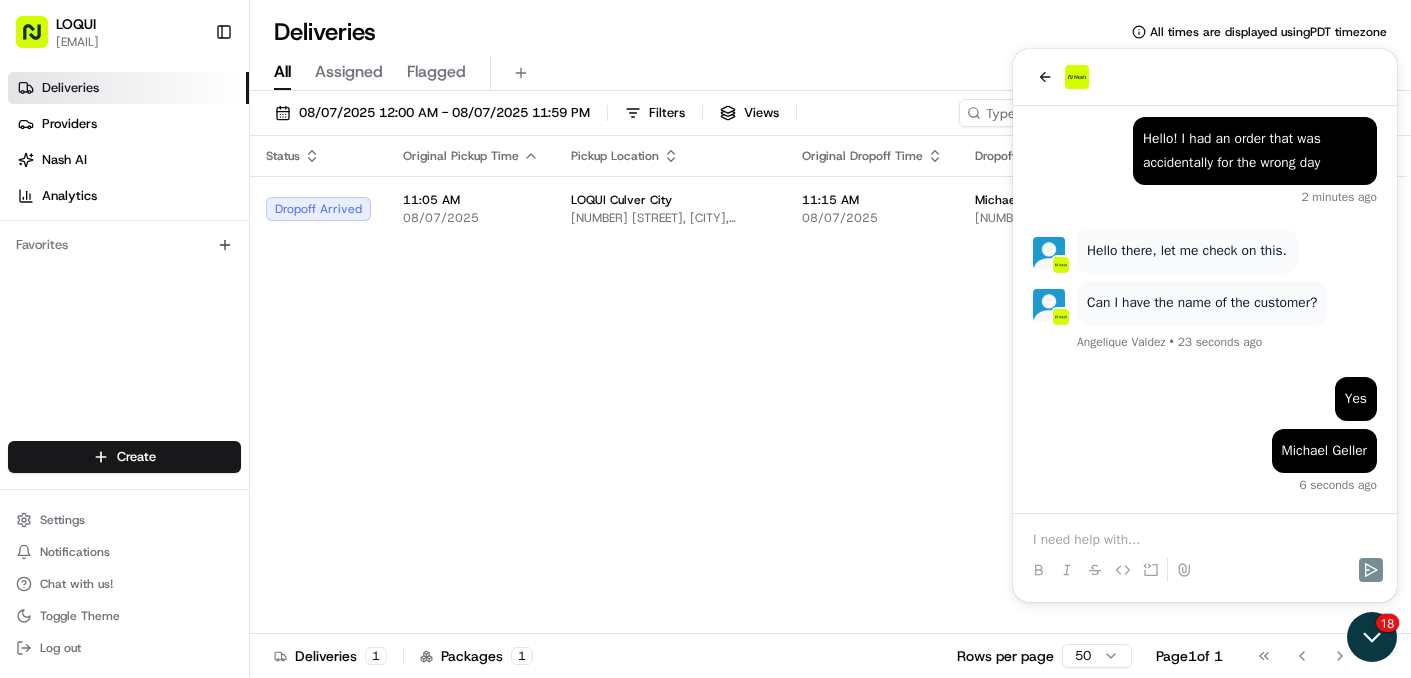 click 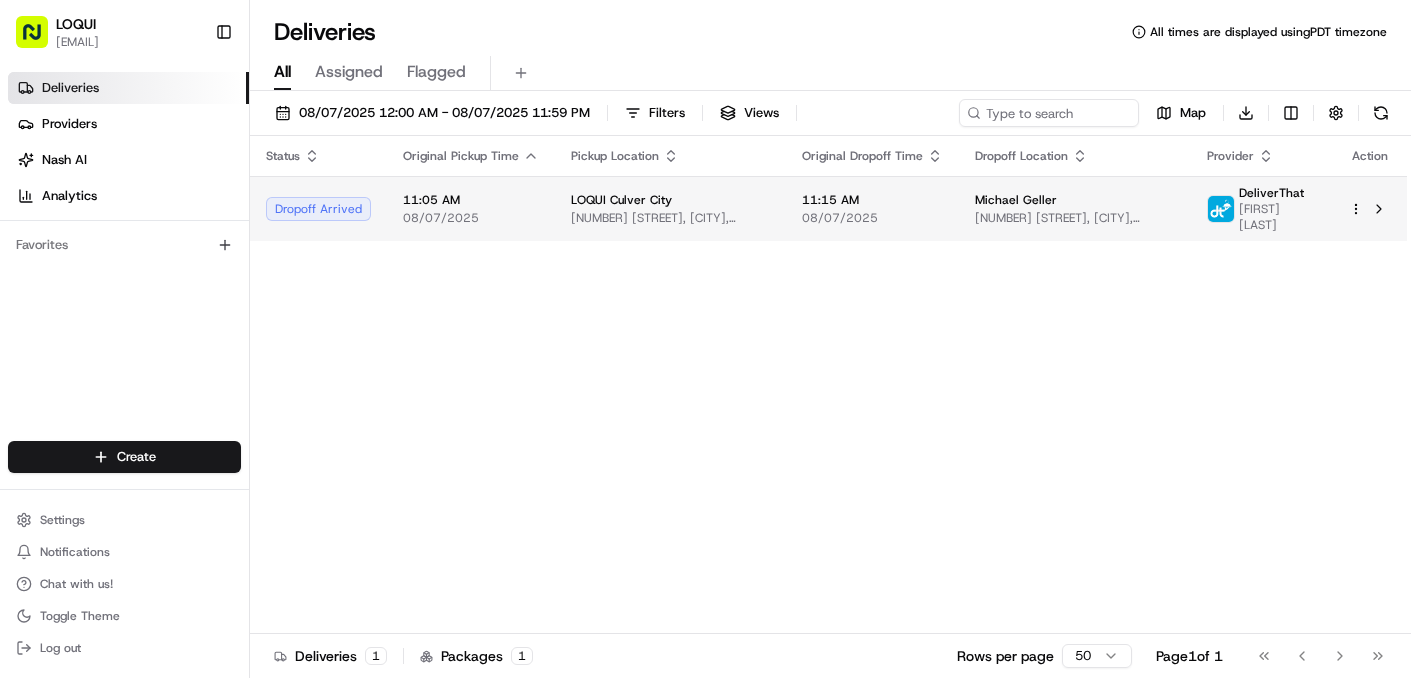 click on "[FIRST] [LAST]" at bounding box center (1278, 217) 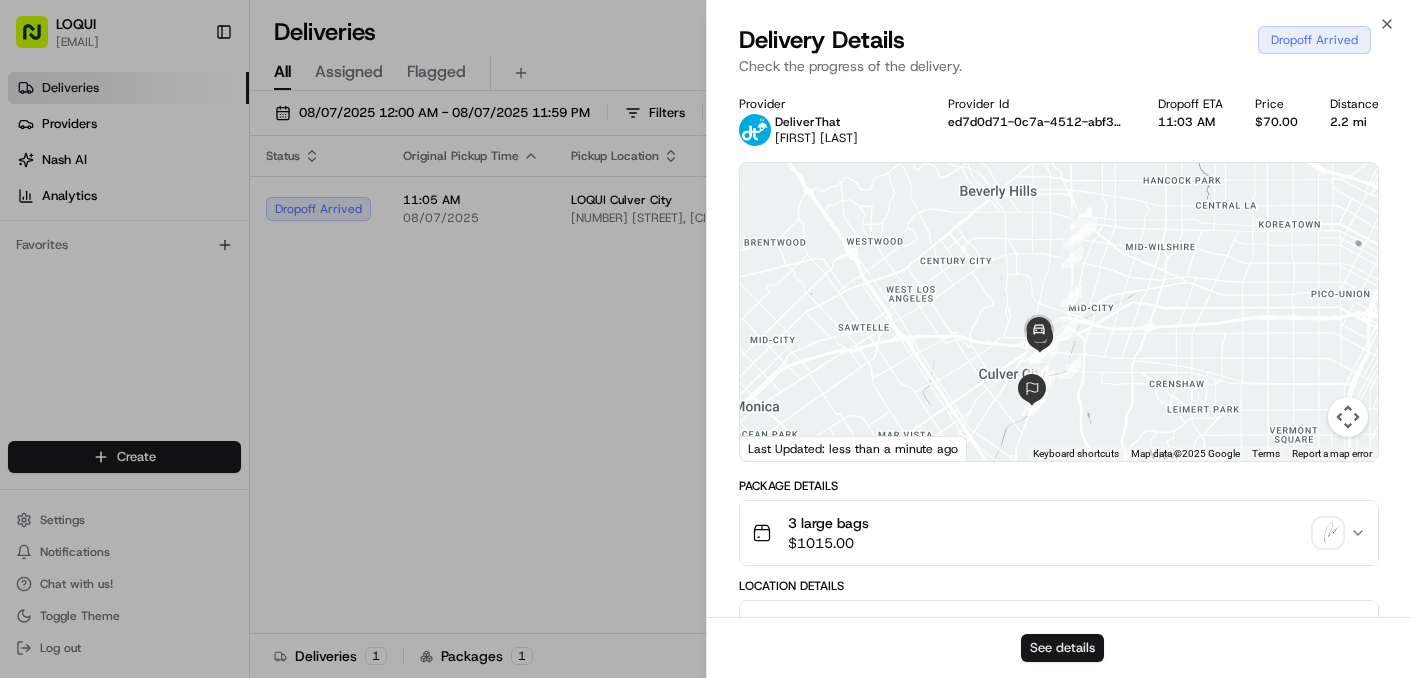 click on "See details" at bounding box center [1062, 648] 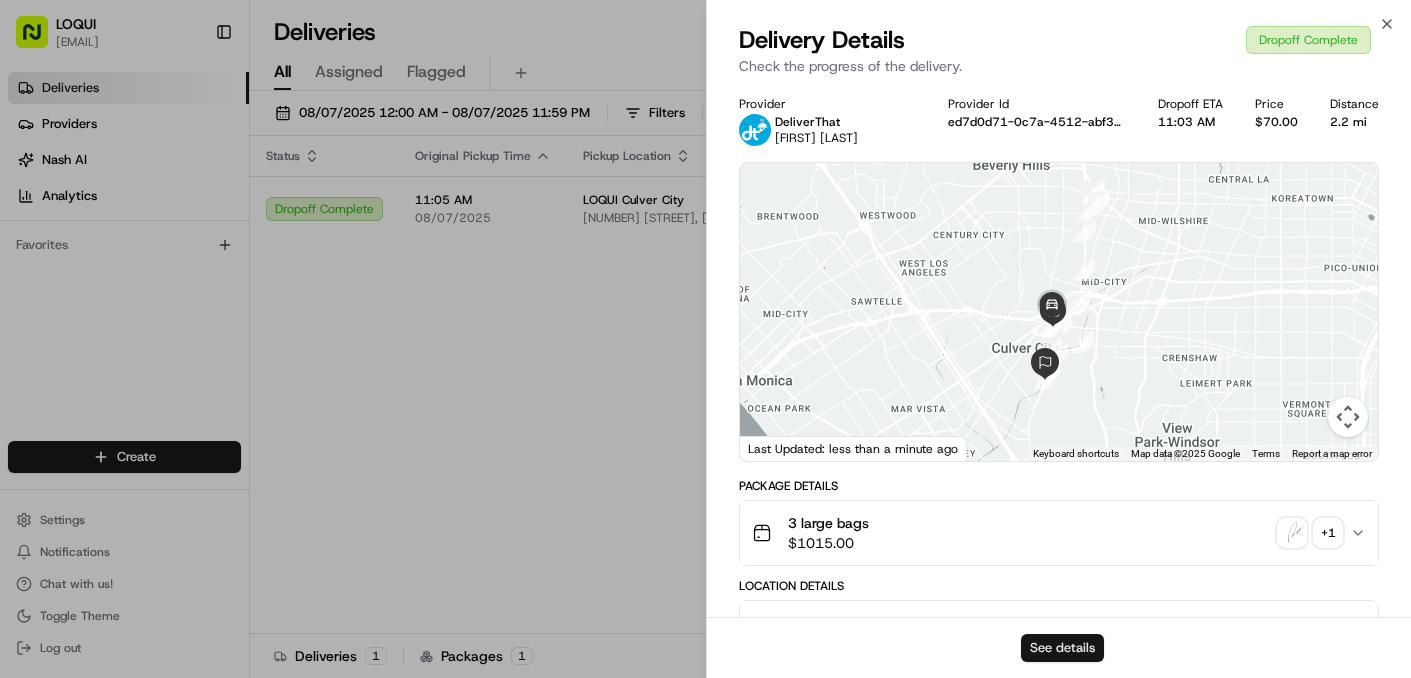 scroll, scrollTop: 657, scrollLeft: 0, axis: vertical 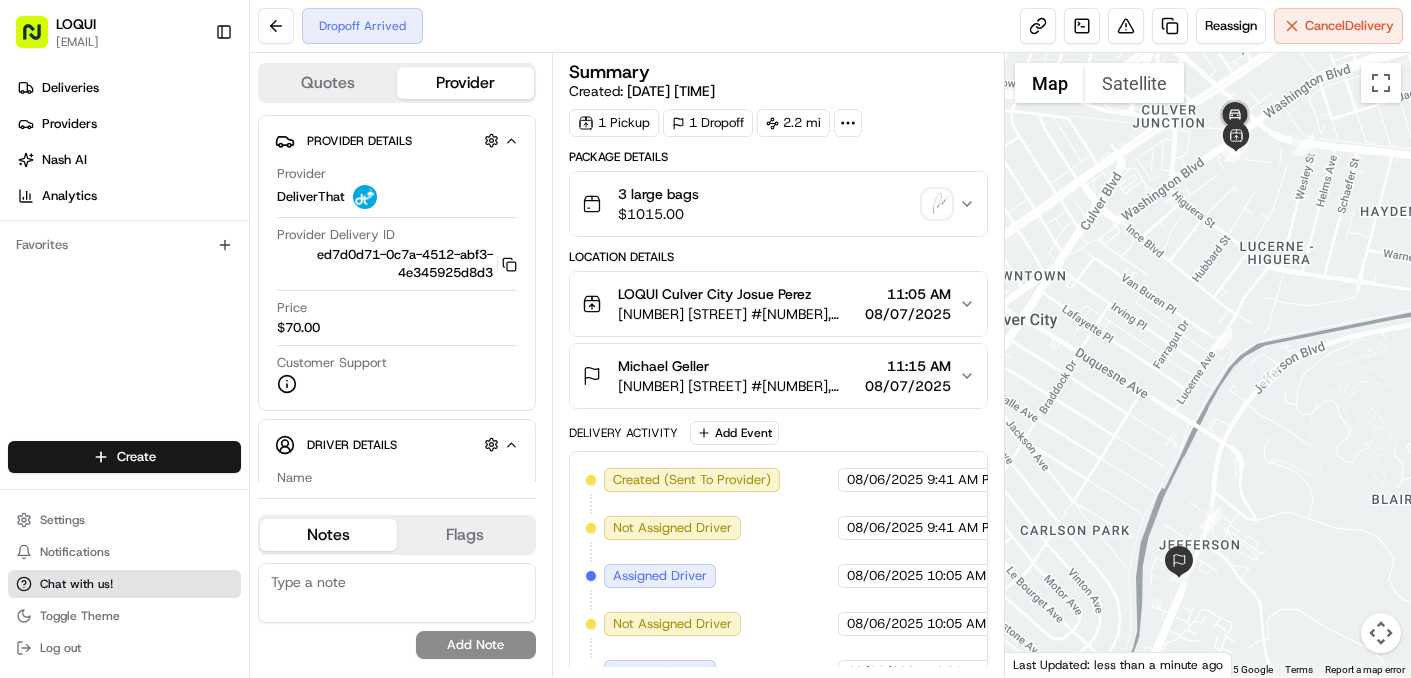 click on "Chat with us!" at bounding box center (124, 584) 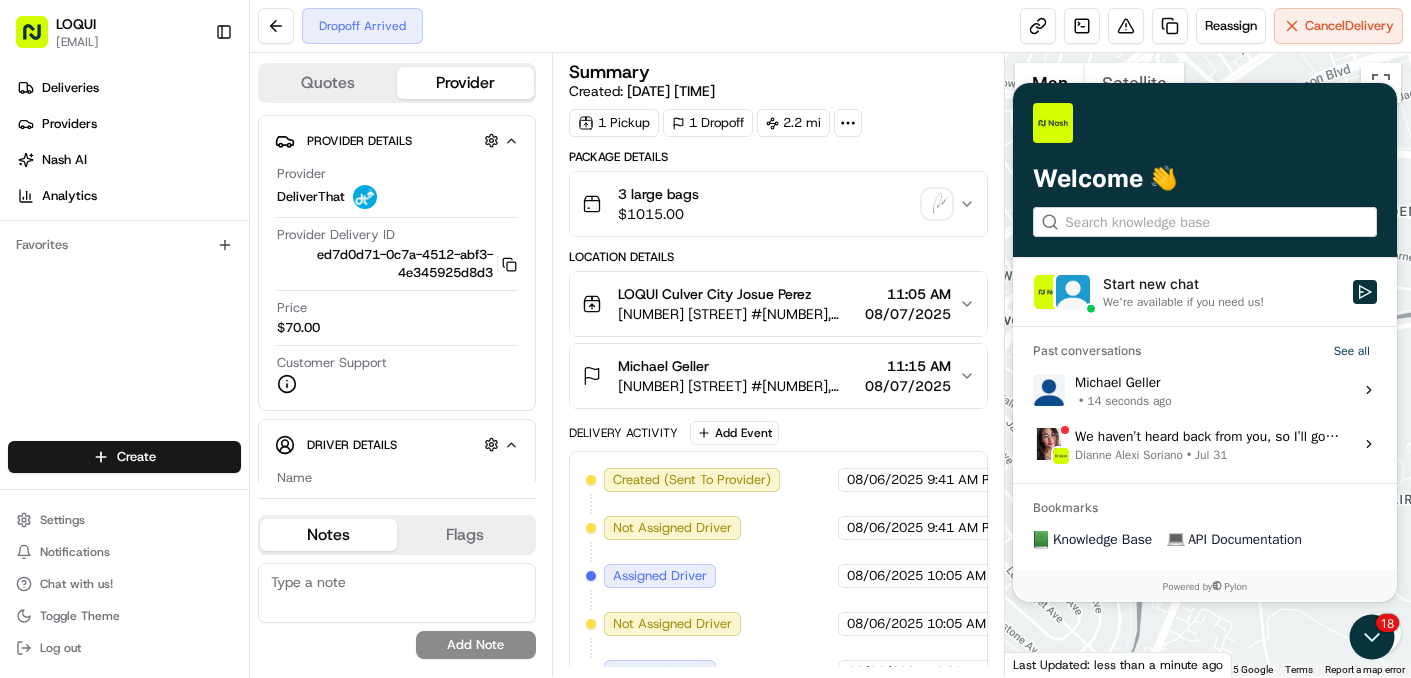 click on "Michael Geller   • 14 seconds ago" at bounding box center [1123, 390] 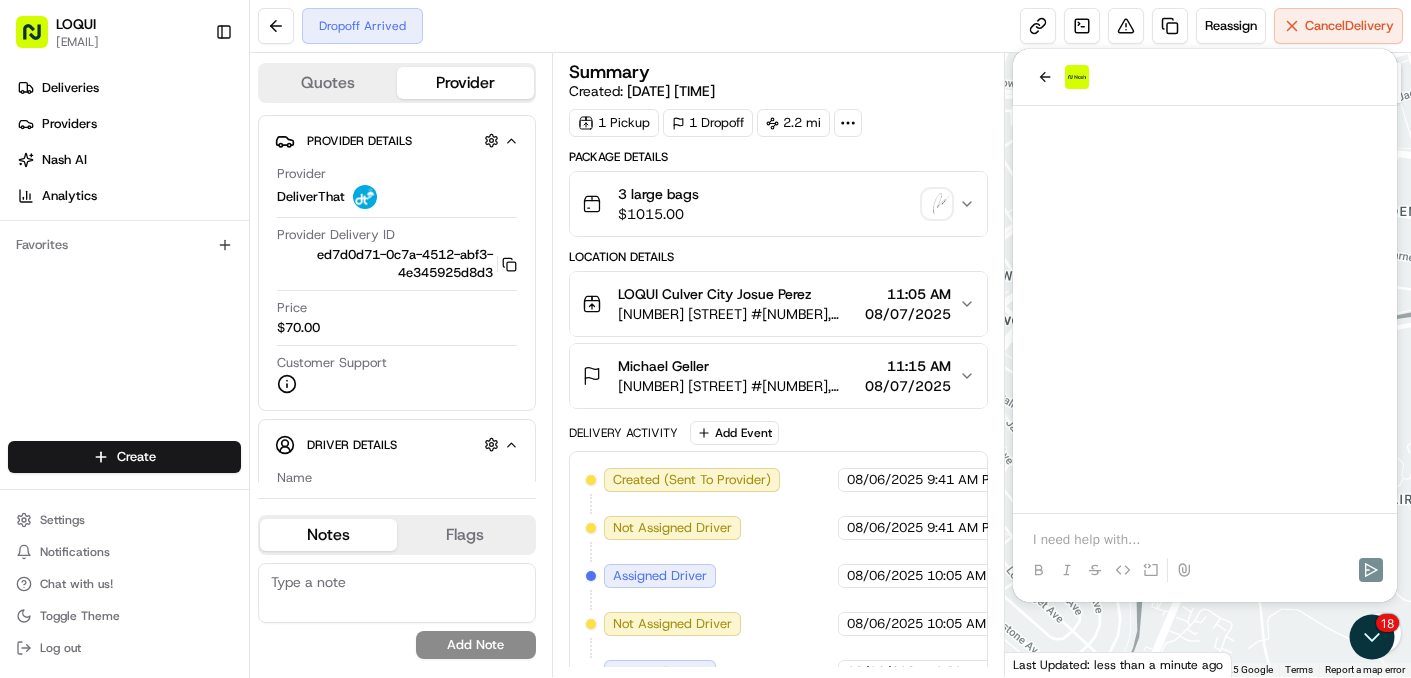 scroll, scrollTop: 9, scrollLeft: 0, axis: vertical 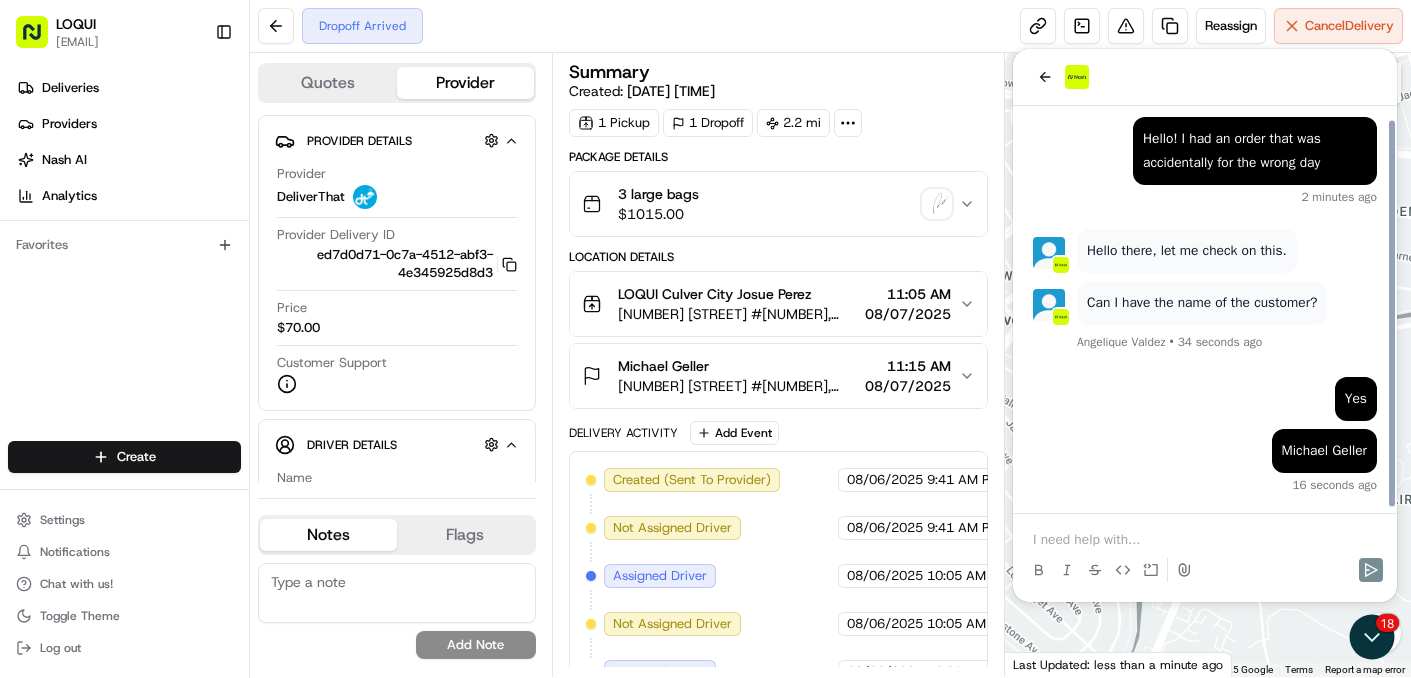 click at bounding box center [1205, 540] 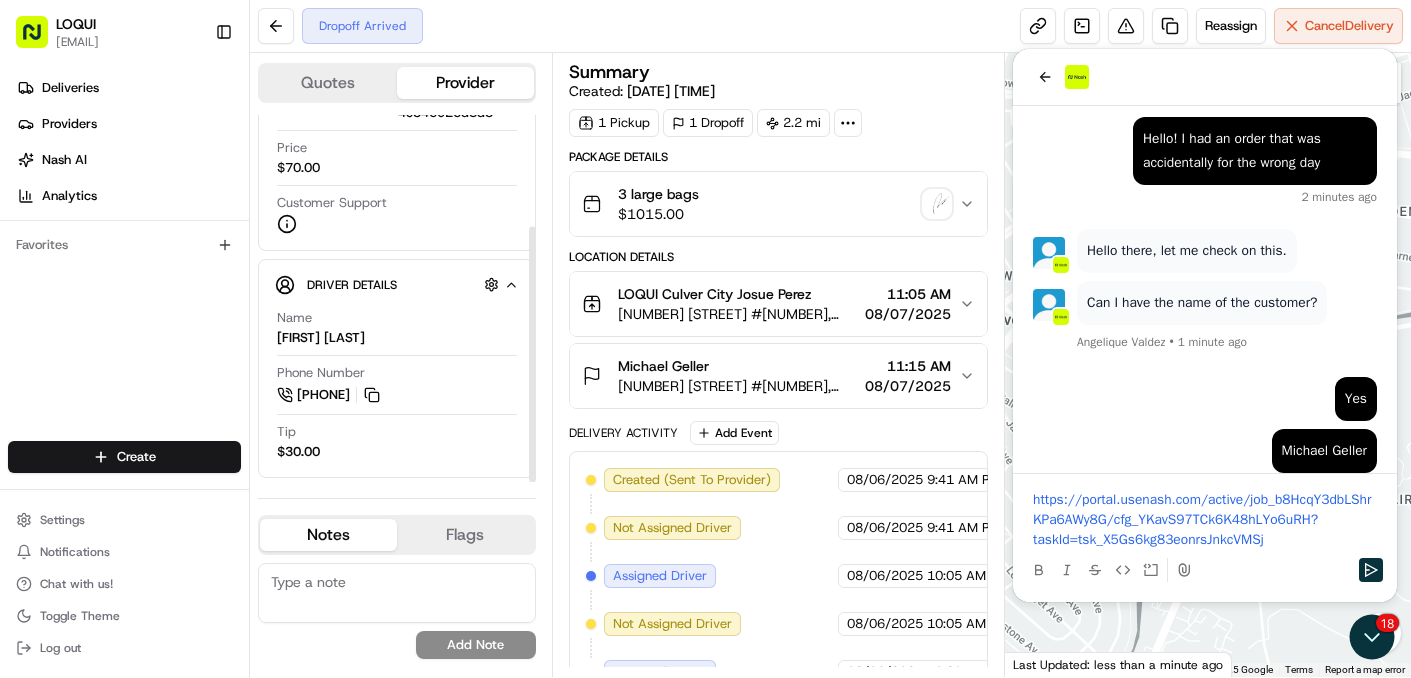 scroll, scrollTop: 0, scrollLeft: 0, axis: both 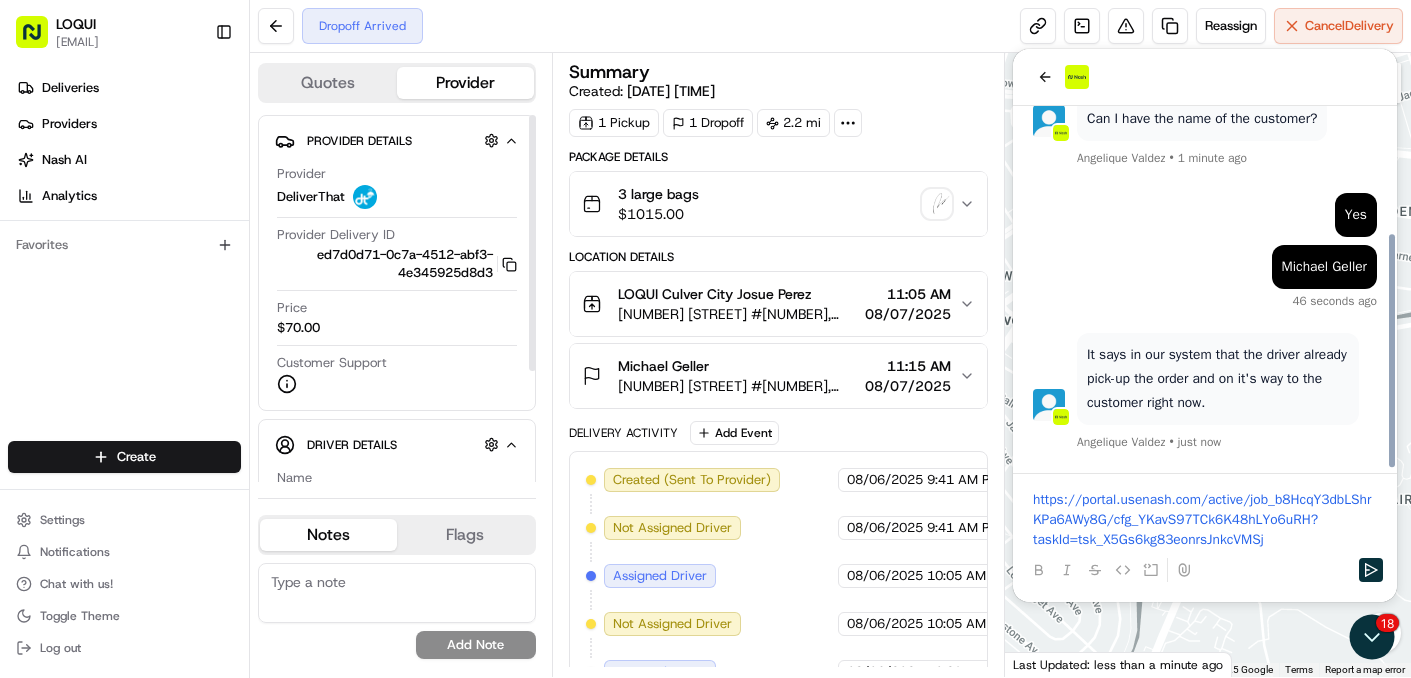 click at bounding box center (532, 243) 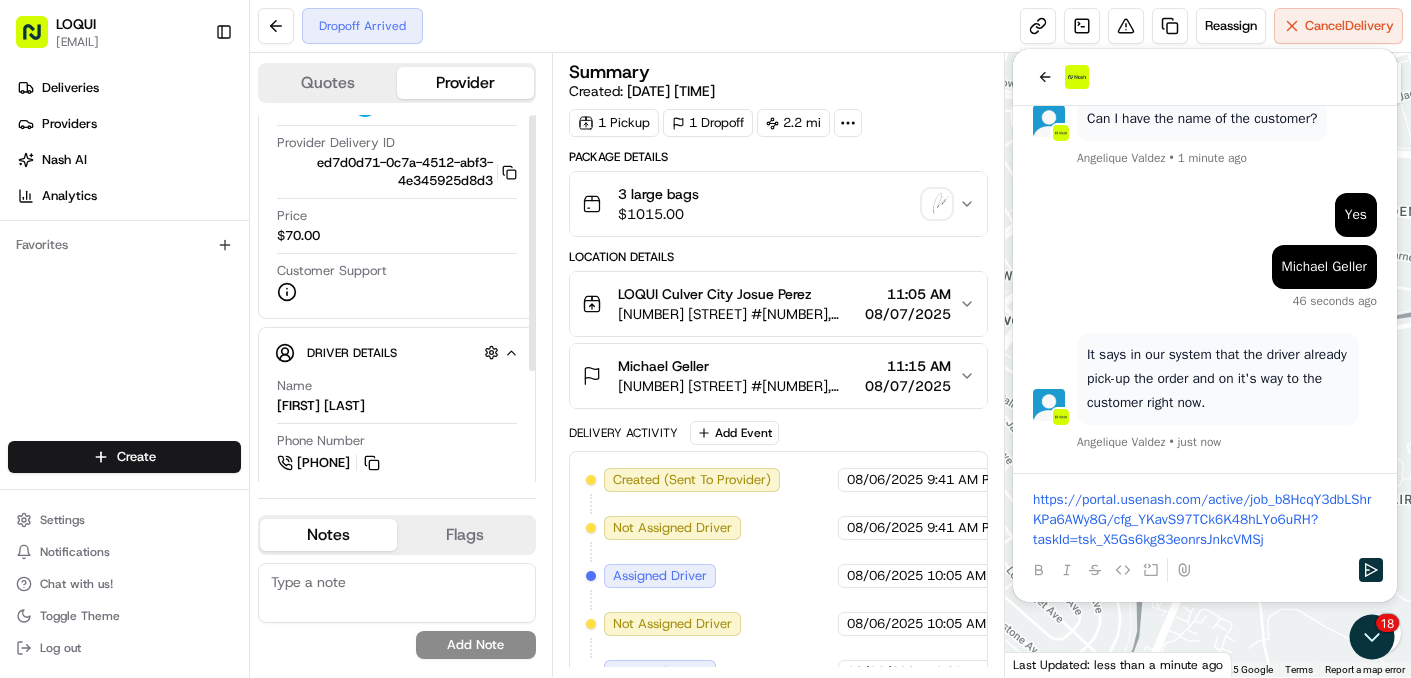 scroll, scrollTop: 160, scrollLeft: 0, axis: vertical 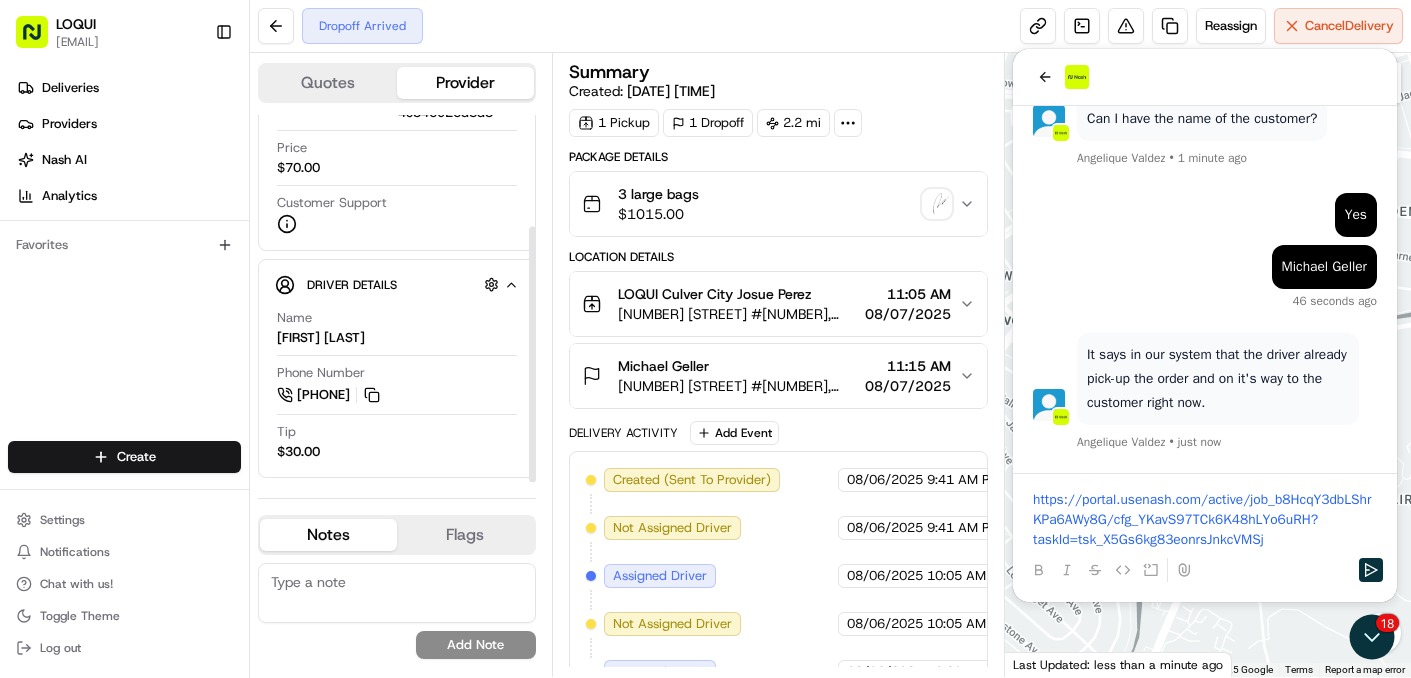drag, startPoint x: 533, startPoint y: 354, endPoint x: 518, endPoint y: 484, distance: 130.86252 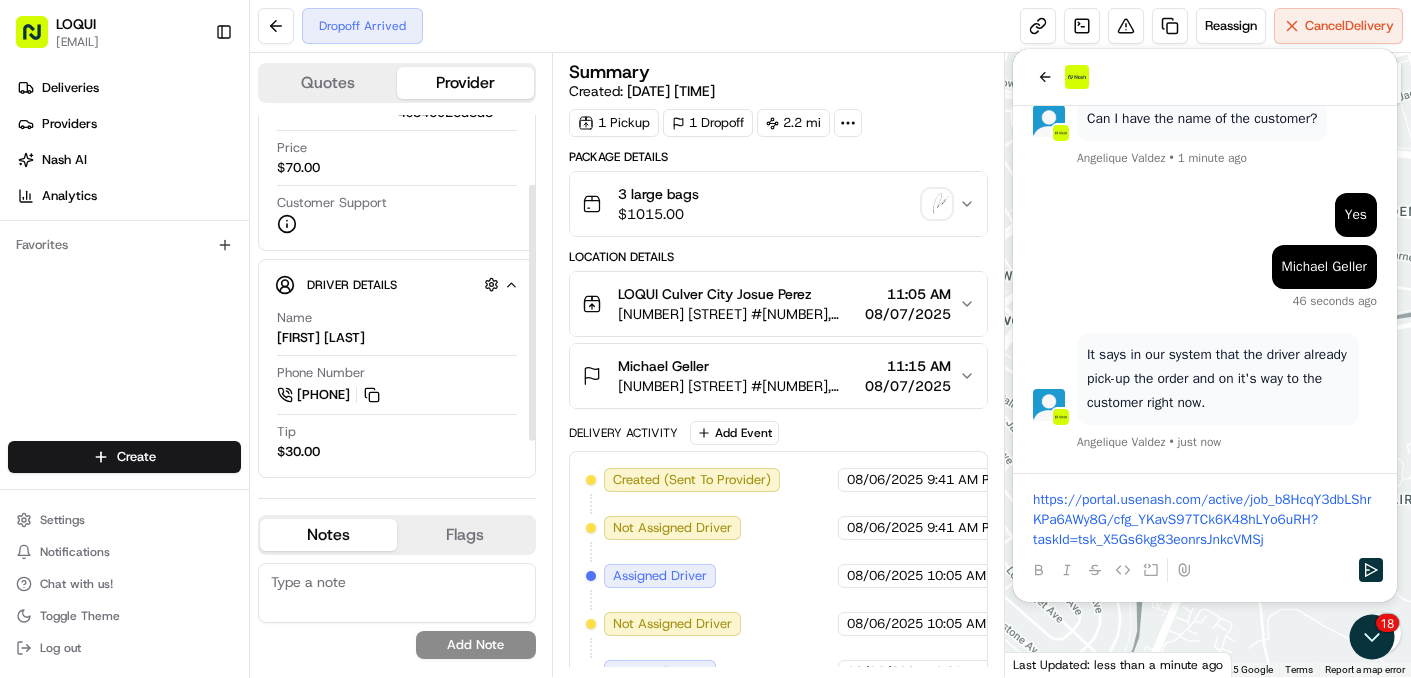 scroll, scrollTop: 0, scrollLeft: 0, axis: both 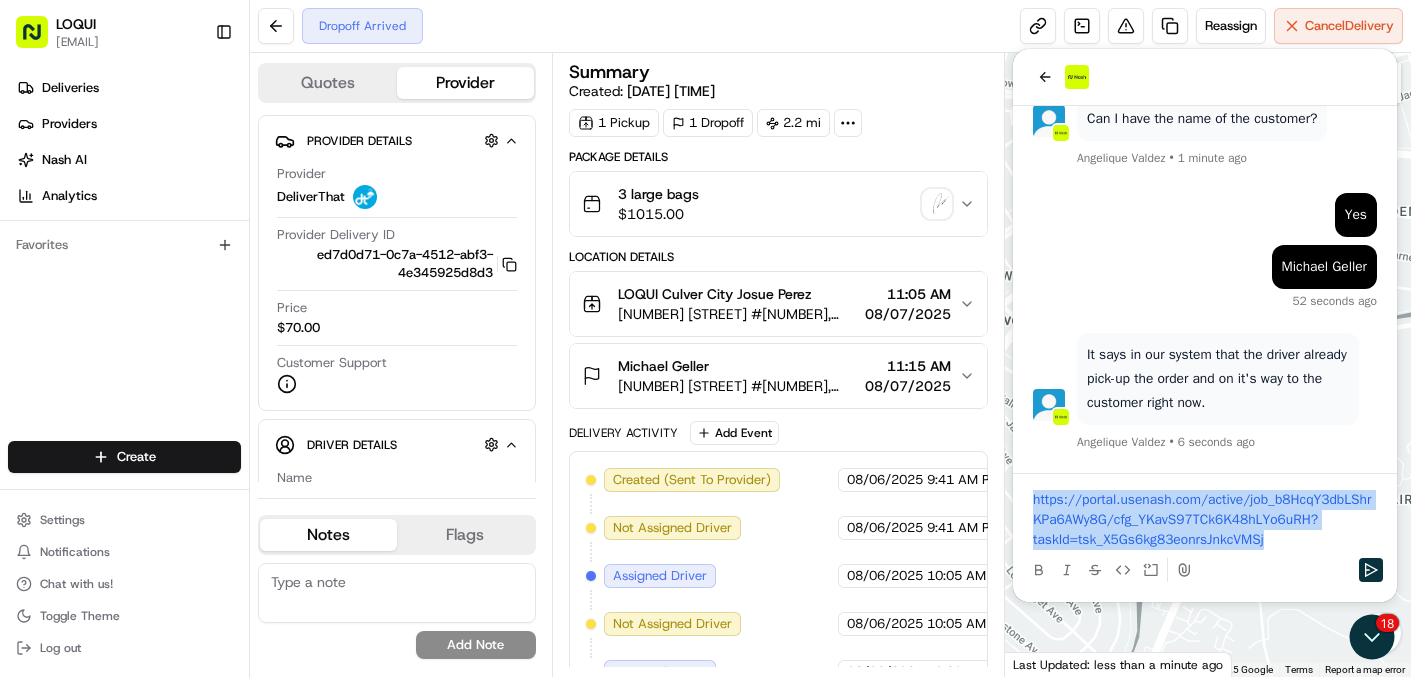 drag, startPoint x: 1297, startPoint y: 546, endPoint x: 1037, endPoint y: 475, distance: 269.51996 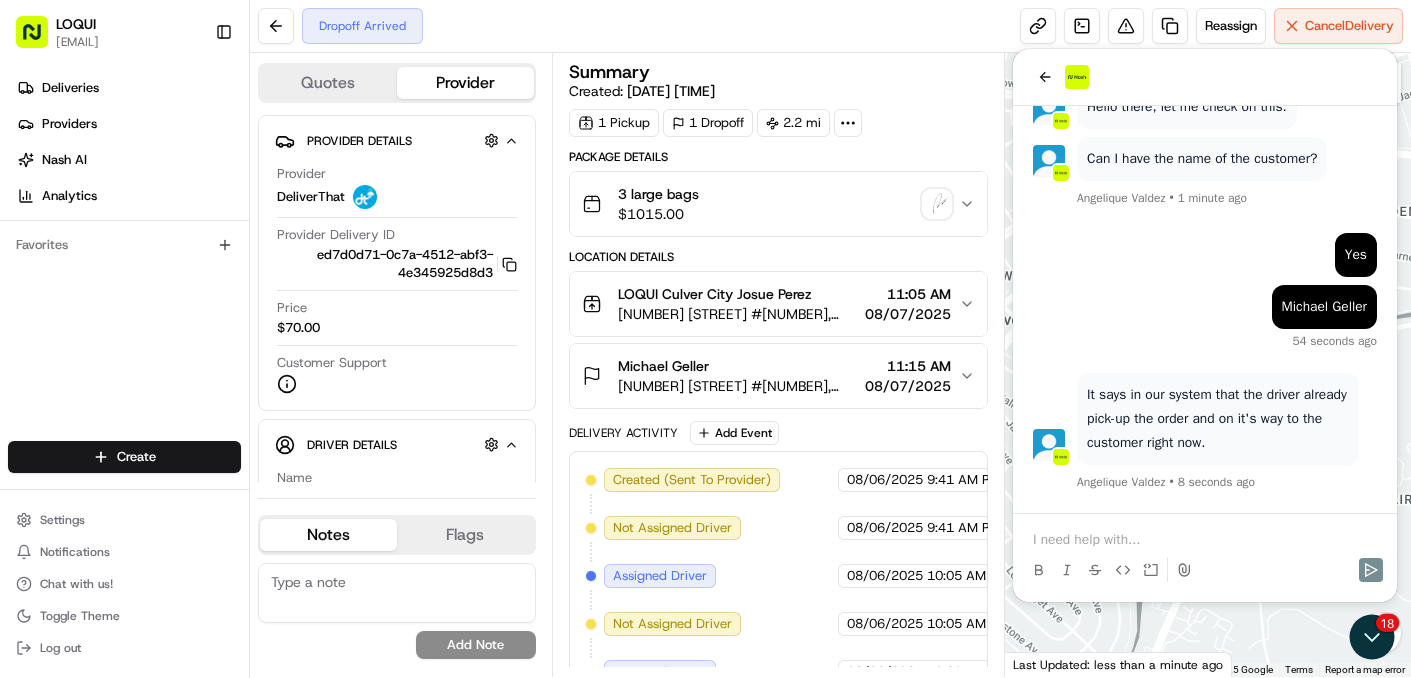 scroll, scrollTop: 153, scrollLeft: 0, axis: vertical 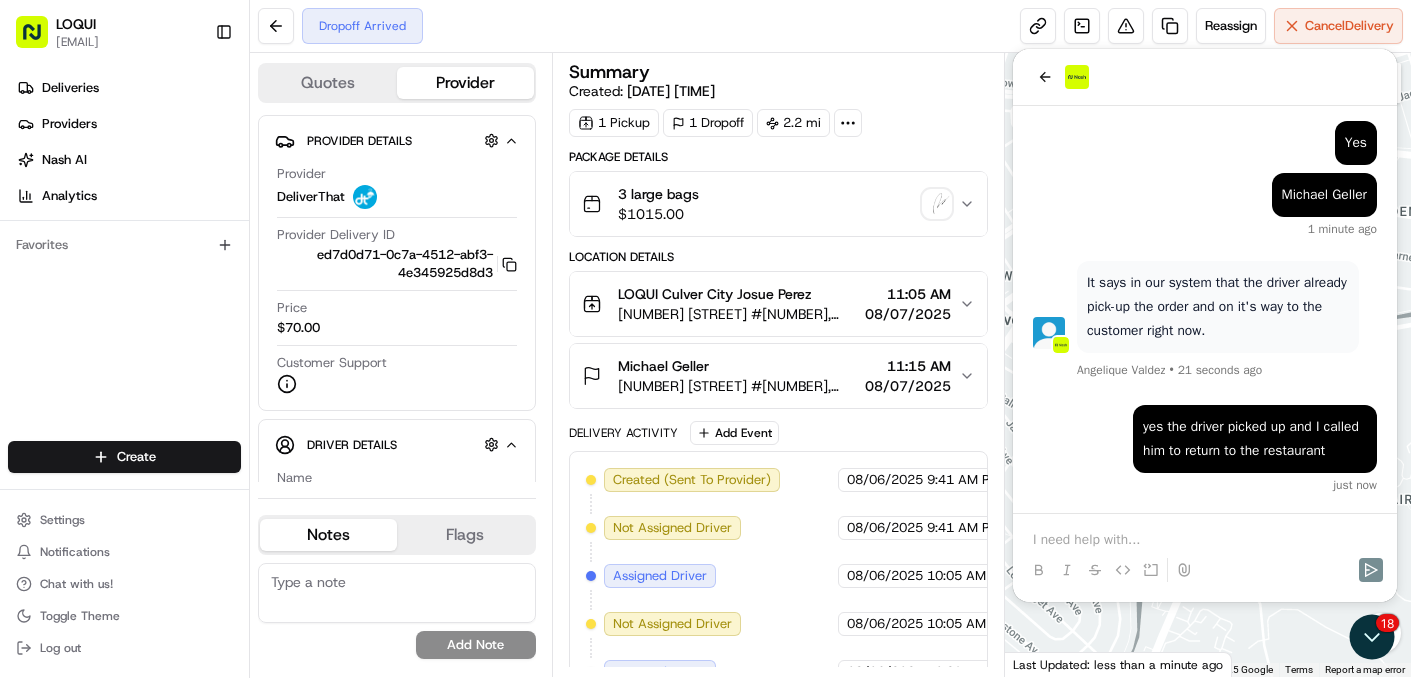 click at bounding box center (1205, 540) 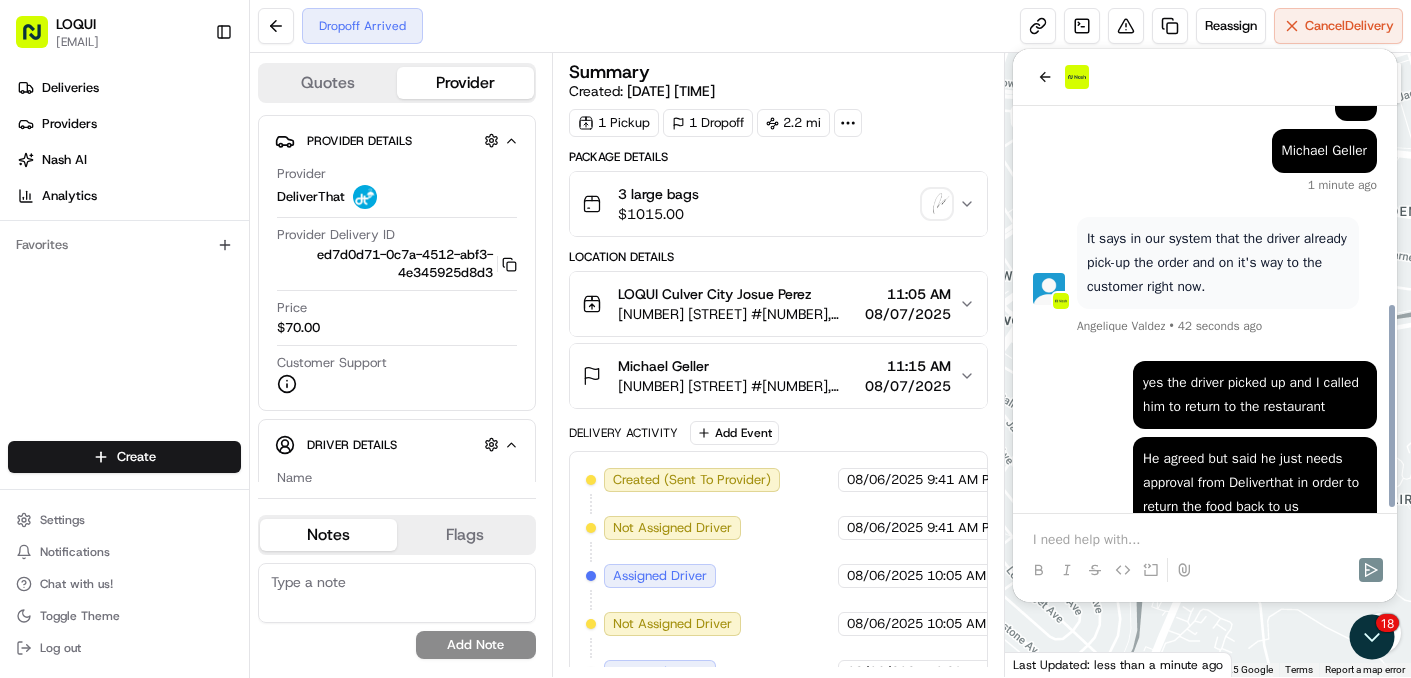 scroll, scrollTop: 389, scrollLeft: 0, axis: vertical 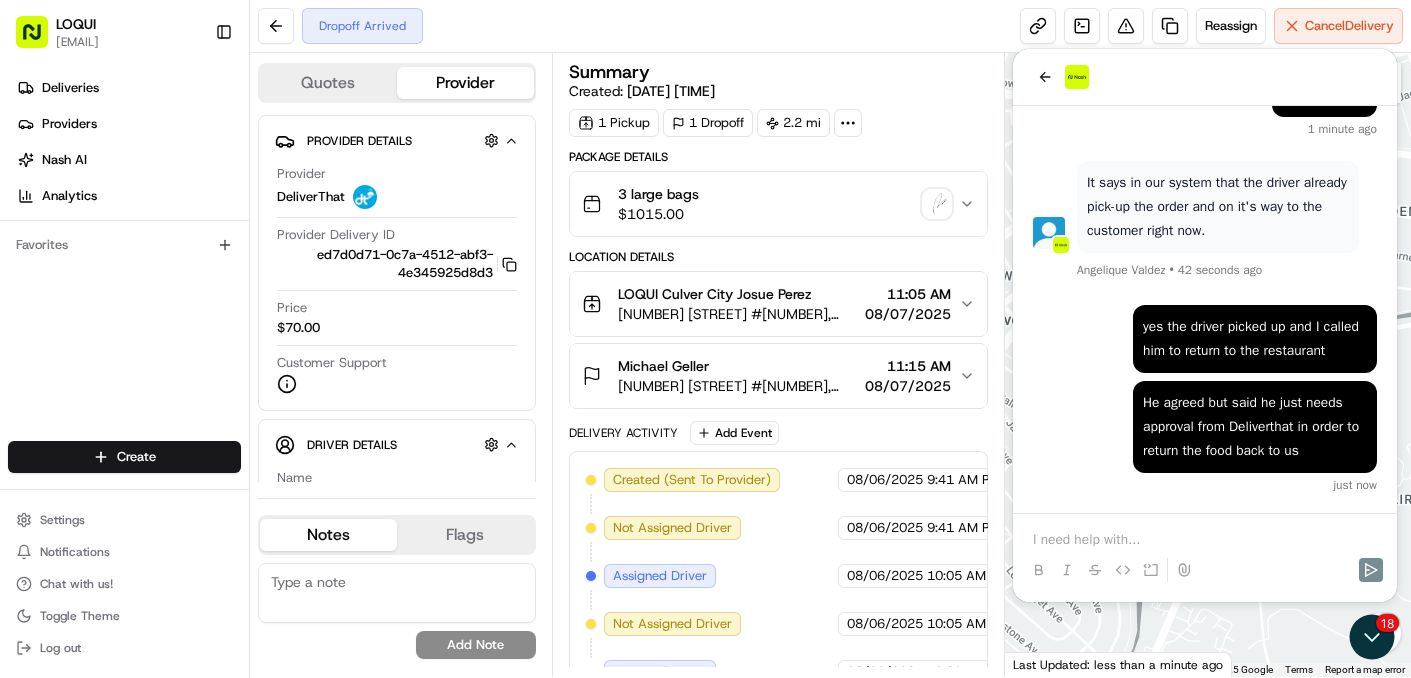 click at bounding box center (1205, 540) 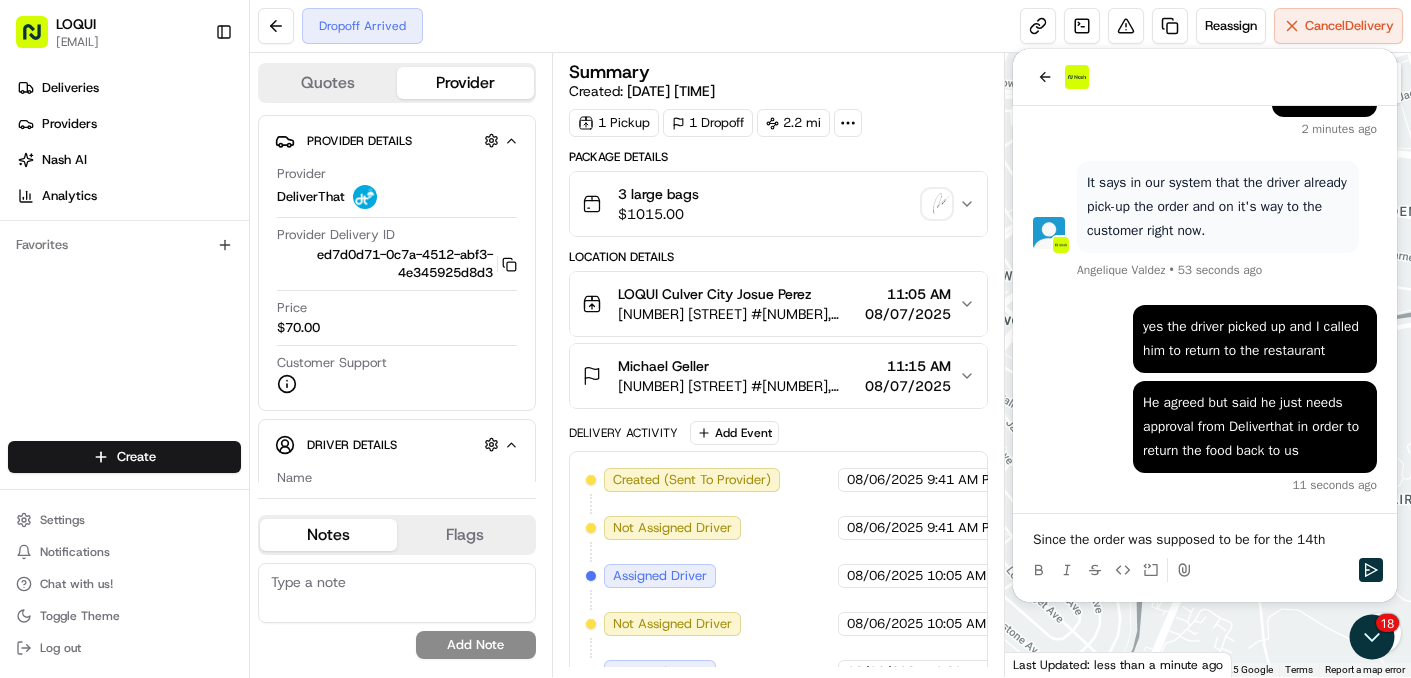 scroll, scrollTop: 465, scrollLeft: 0, axis: vertical 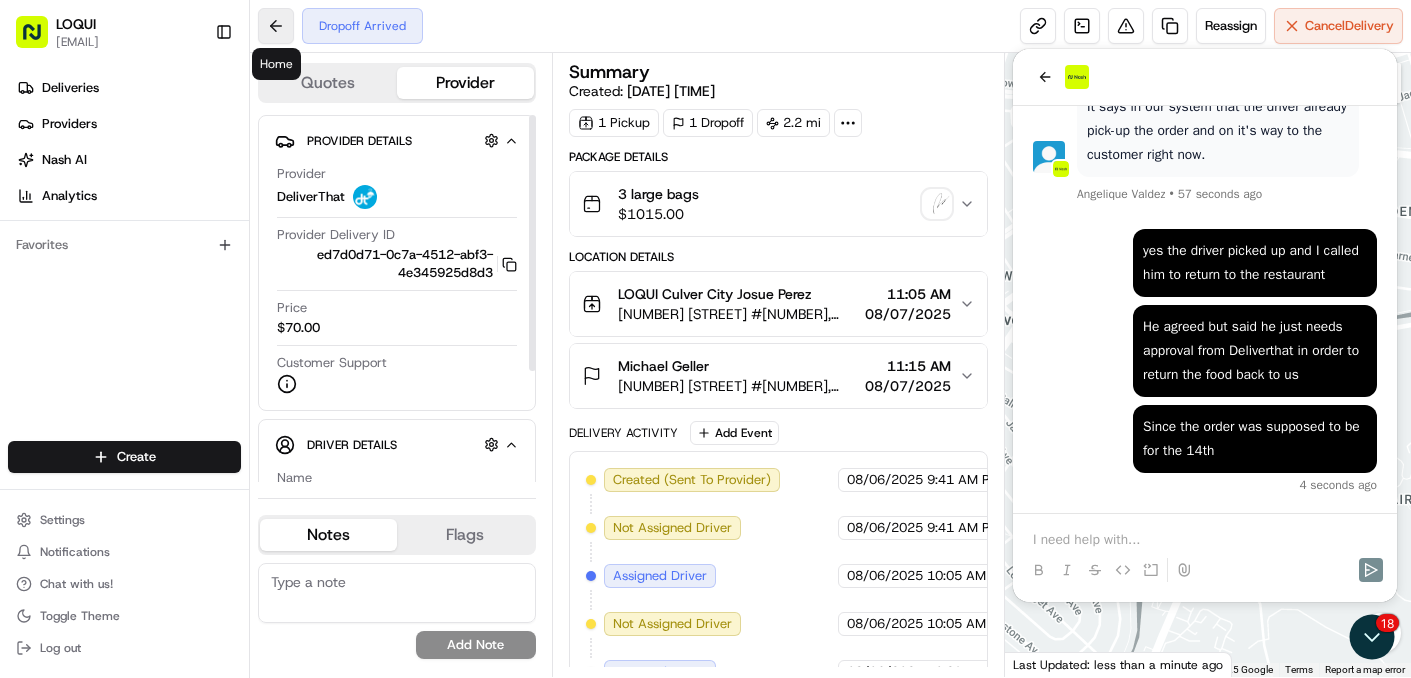 click at bounding box center [276, 26] 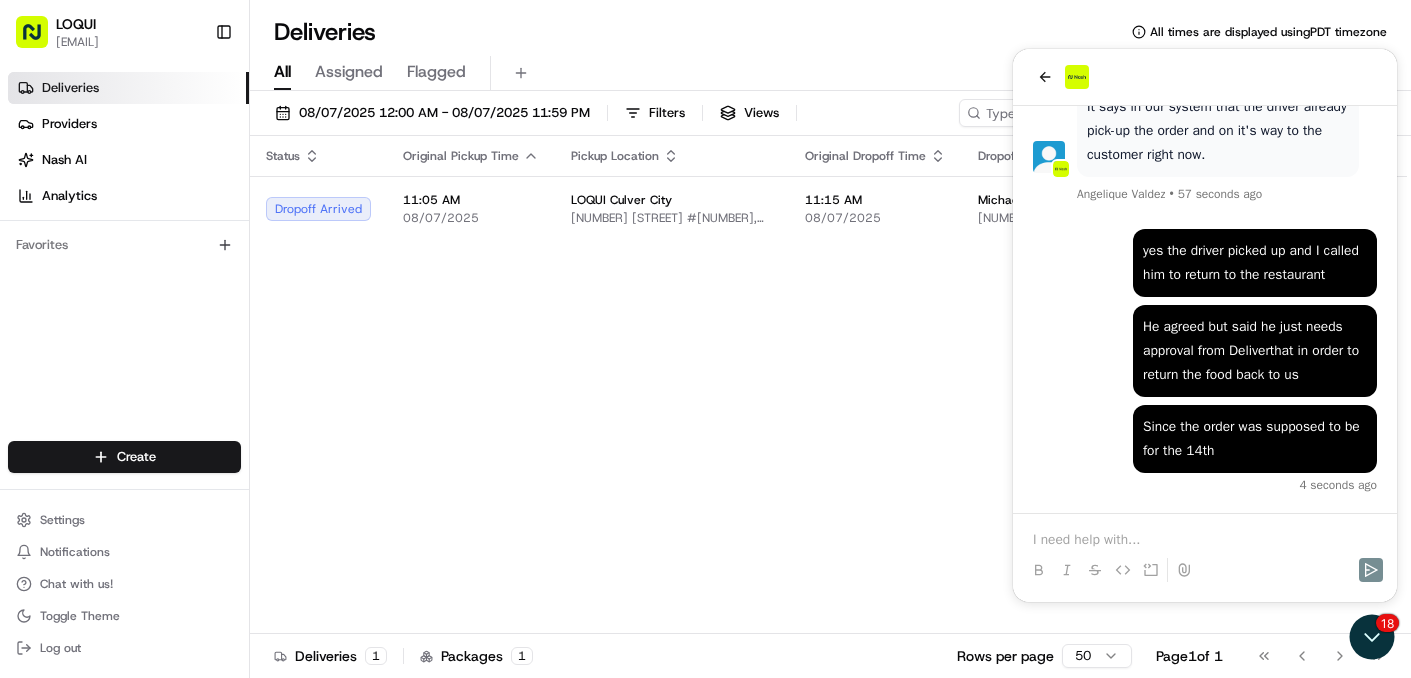 click at bounding box center (1205, 77) 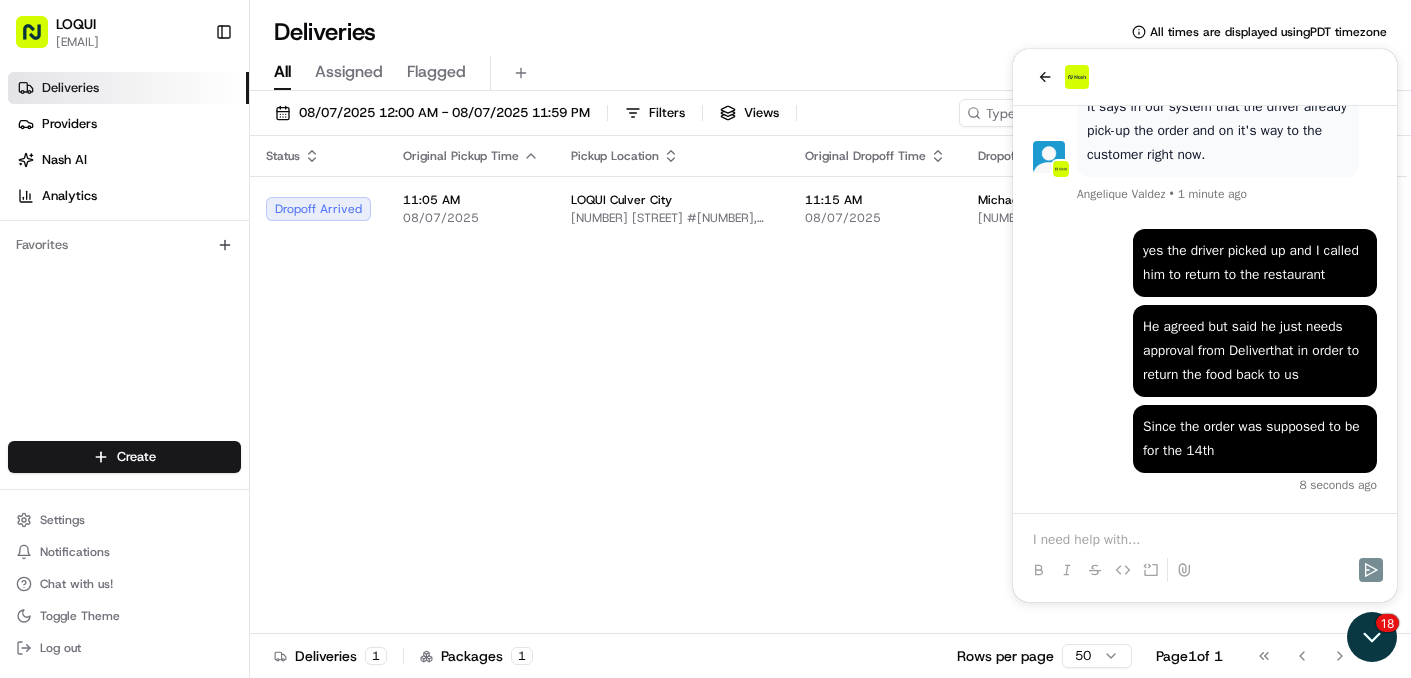 click 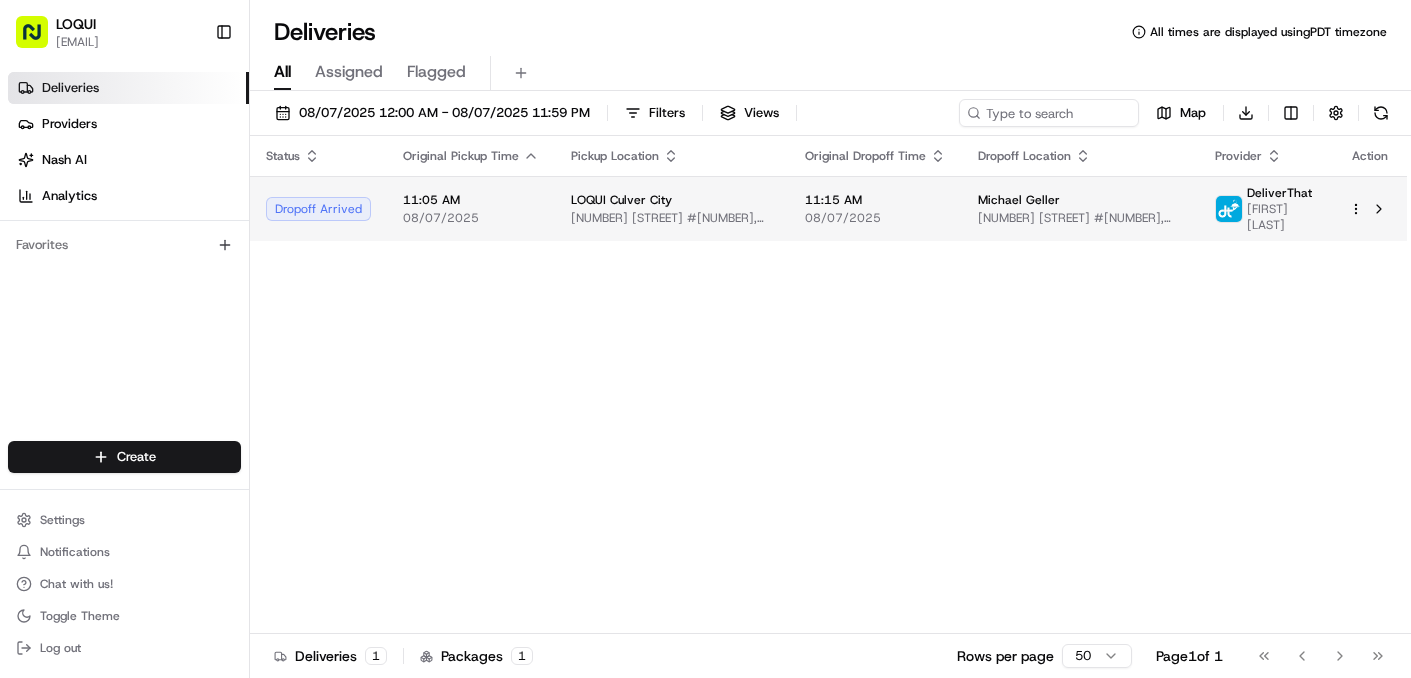 click on "DeliverThat" at bounding box center (1279, 193) 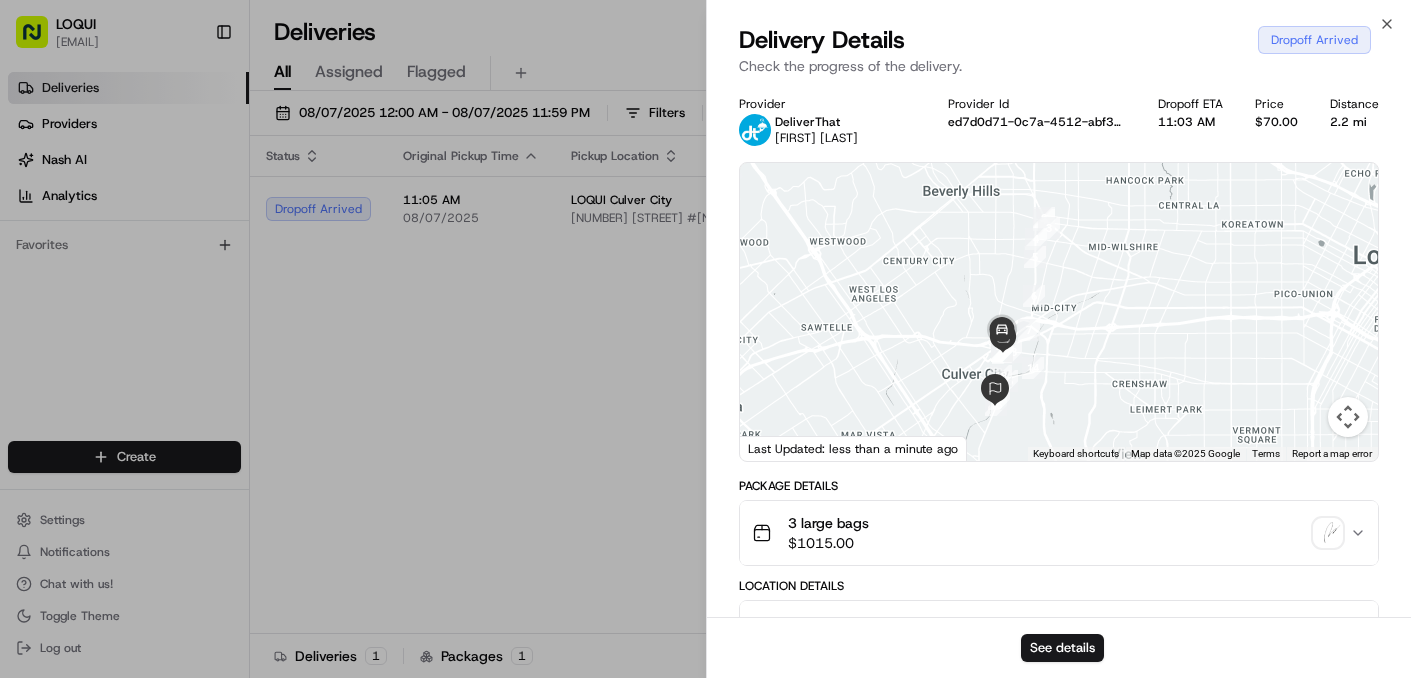 drag, startPoint x: 1180, startPoint y: 287, endPoint x: 1109, endPoint y: 279, distance: 71.44928 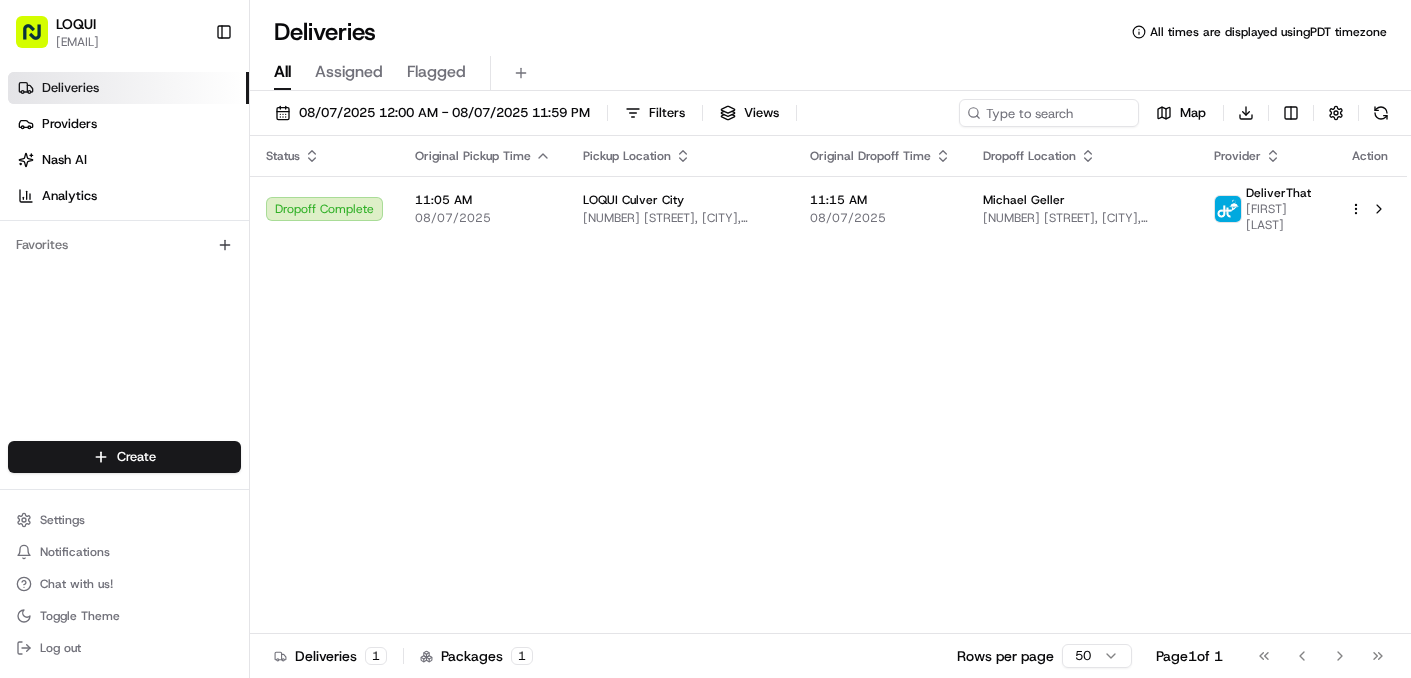 scroll, scrollTop: 0, scrollLeft: 0, axis: both 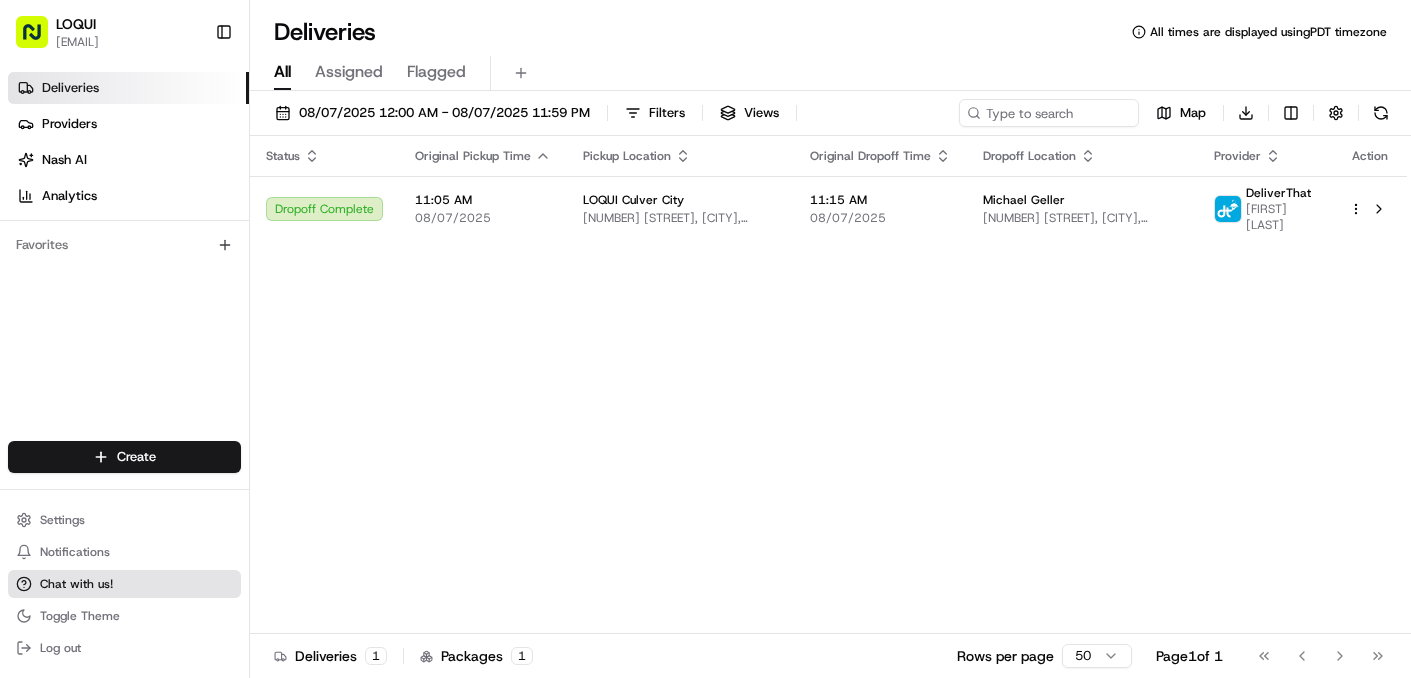 click on "Chat with us!" at bounding box center [124, 584] 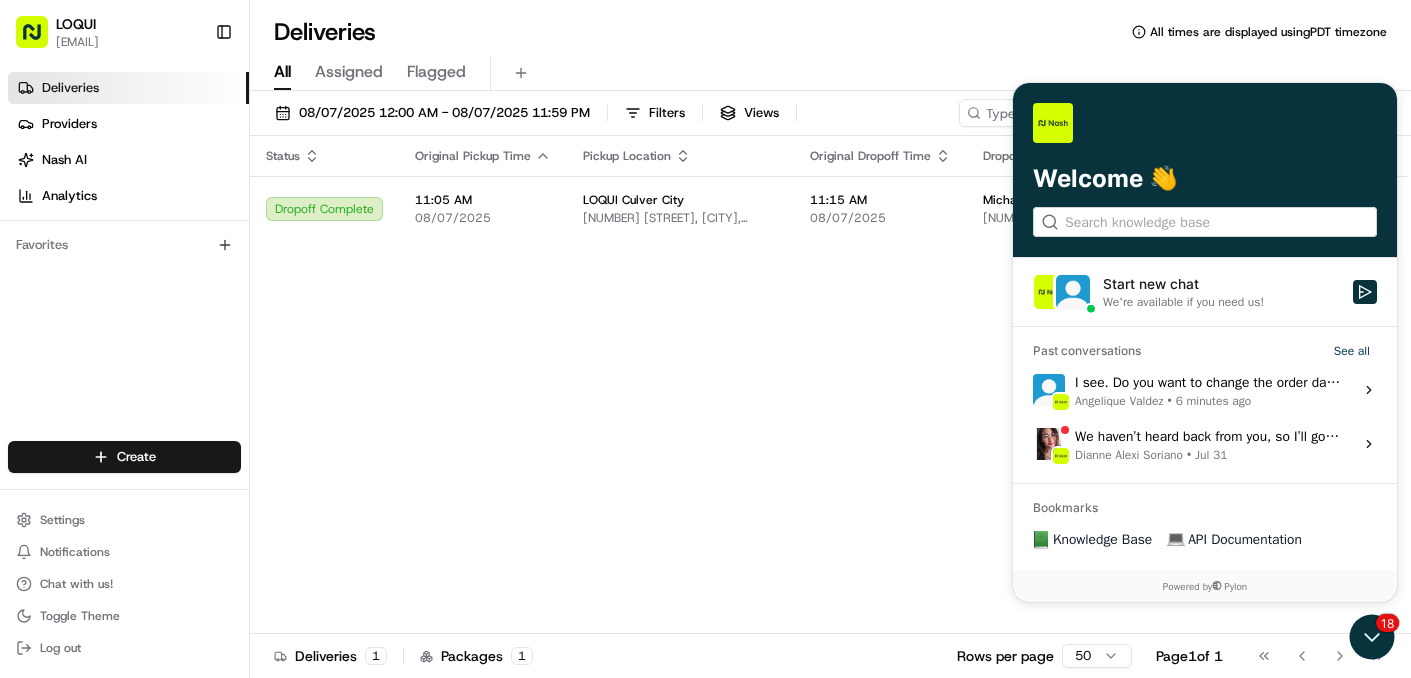 click on "6 minutes ago" at bounding box center [1214, 401] 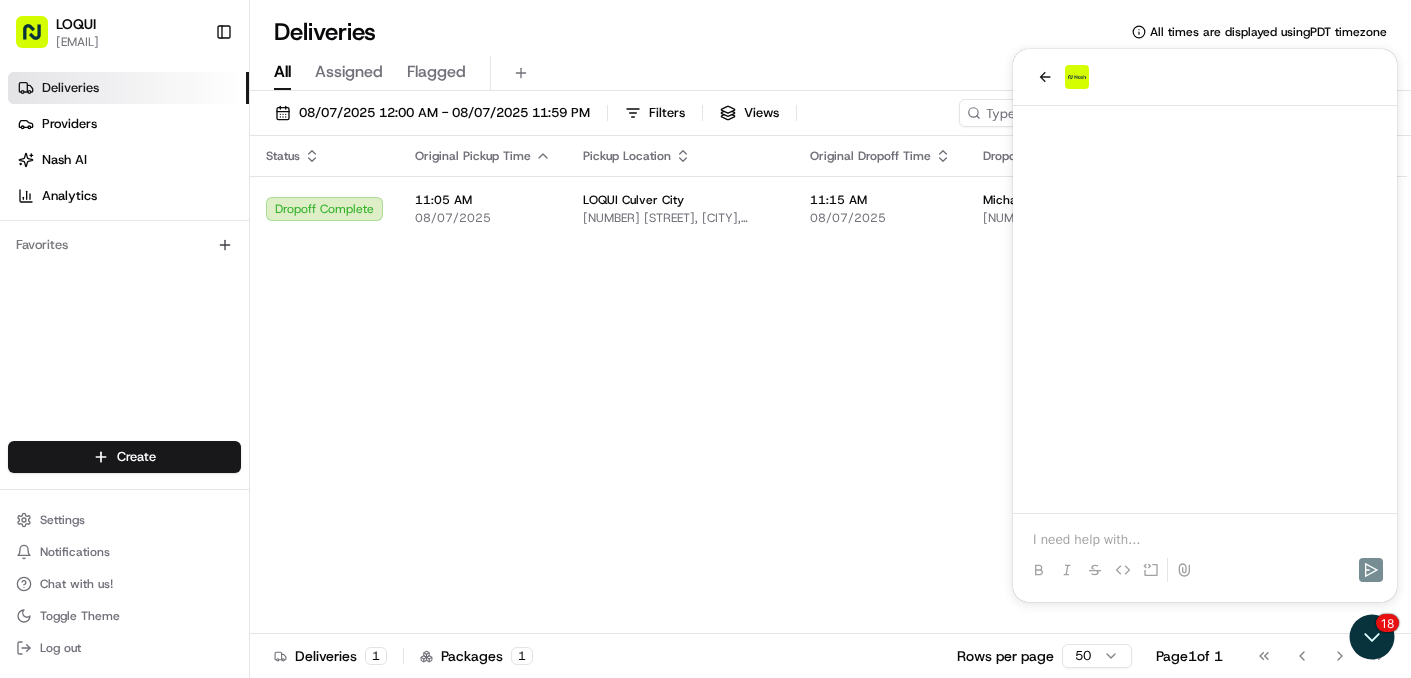 scroll, scrollTop: 657, scrollLeft: 0, axis: vertical 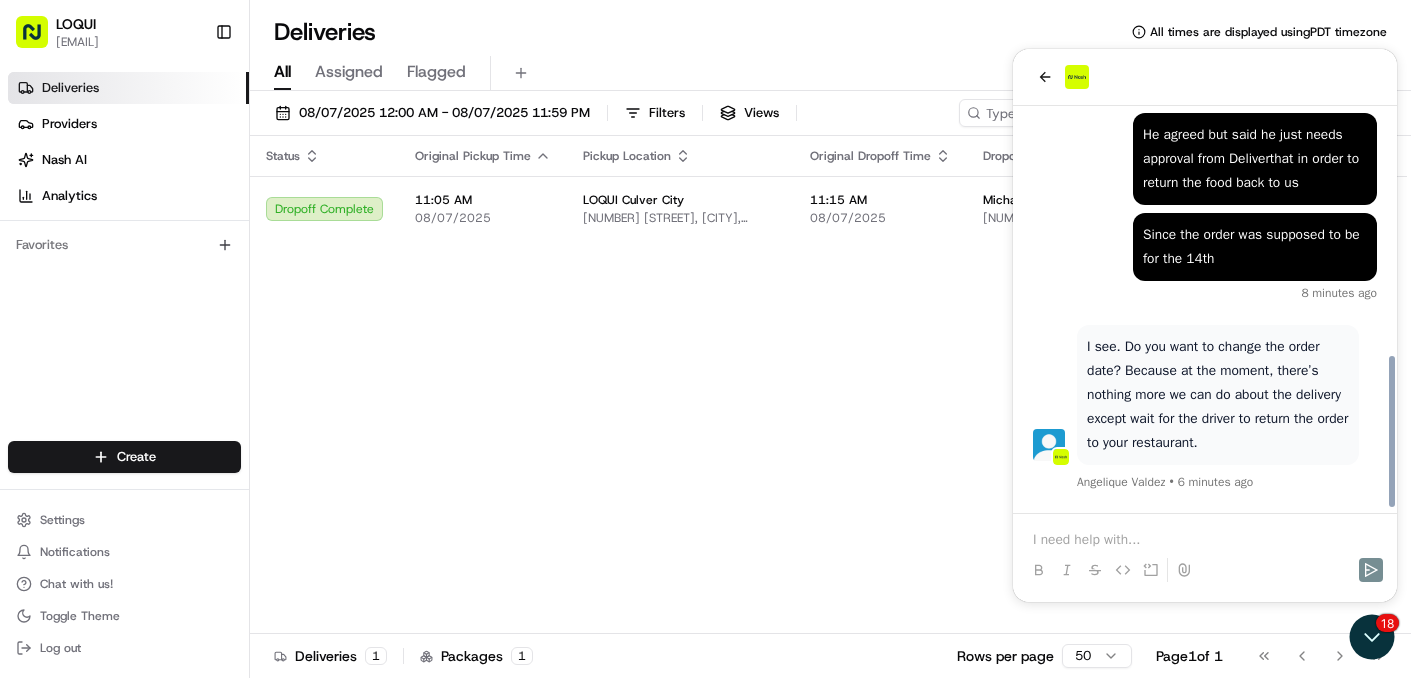 click at bounding box center (1205, 540) 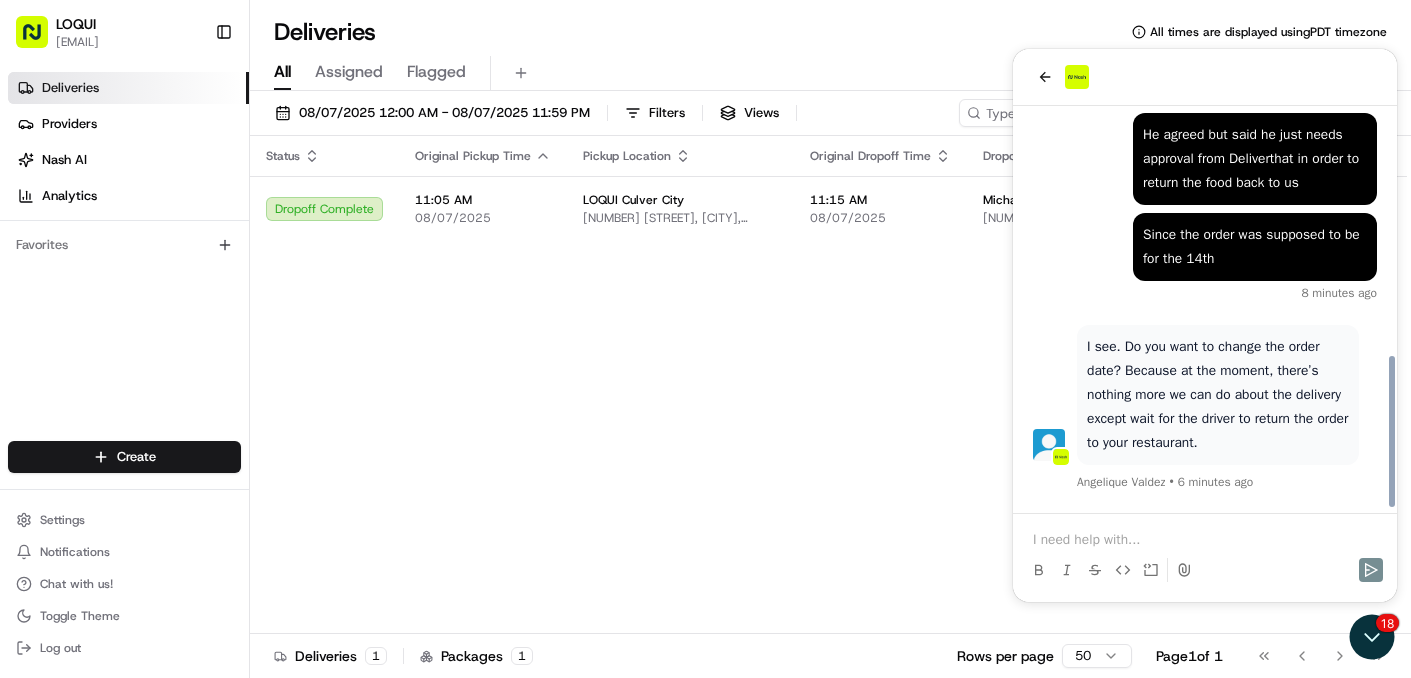 type 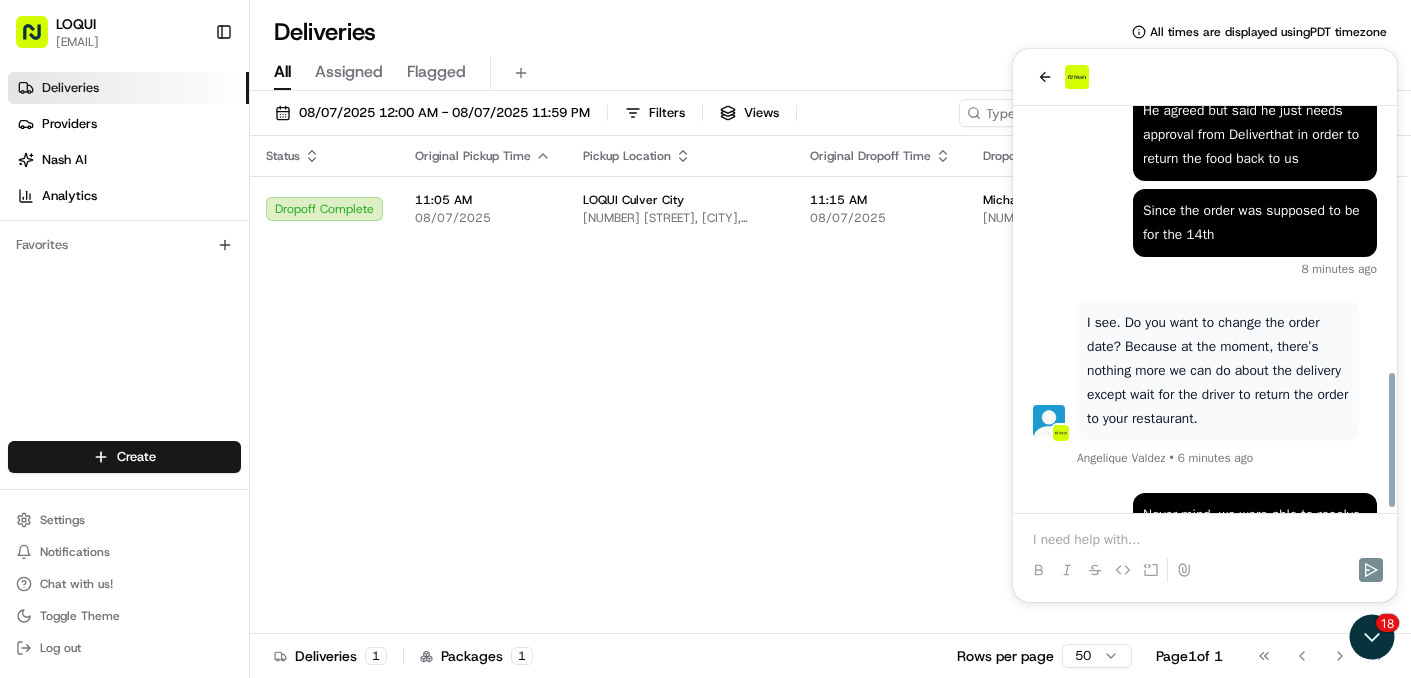 scroll, scrollTop: 793, scrollLeft: 0, axis: vertical 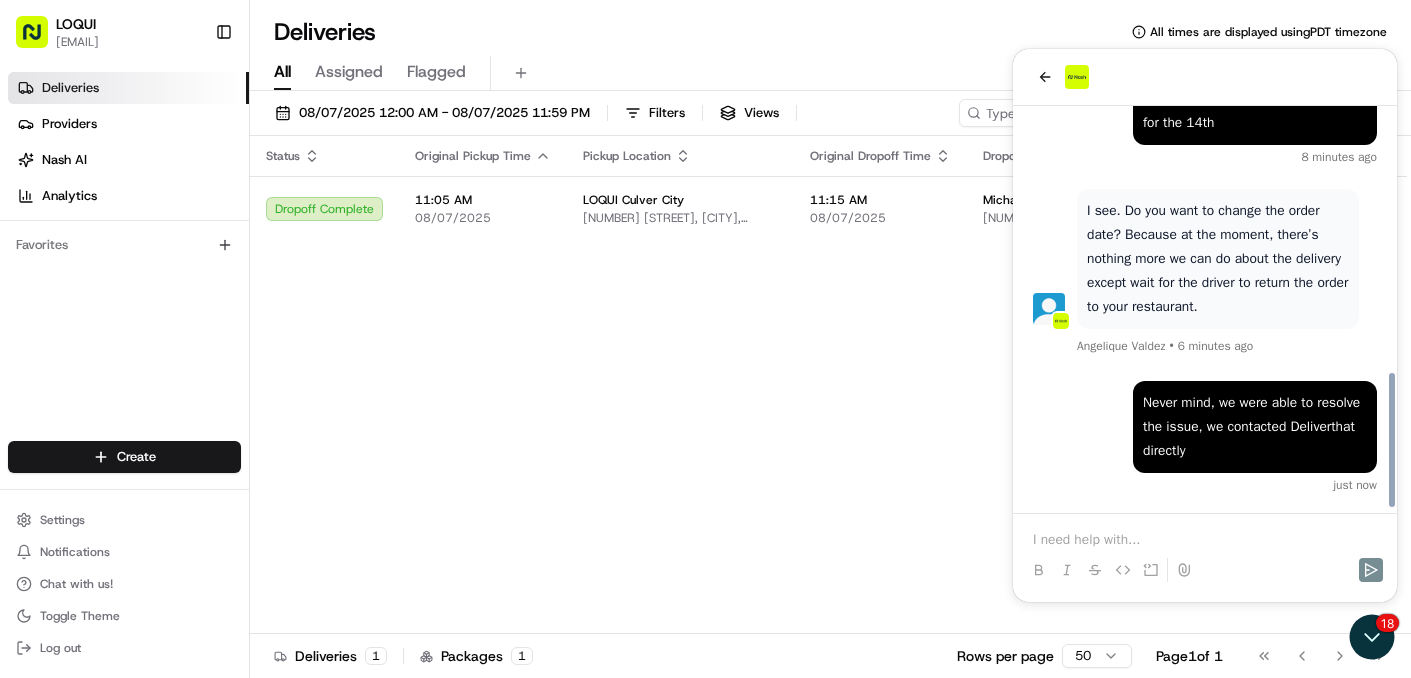 click at bounding box center (1205, 540) 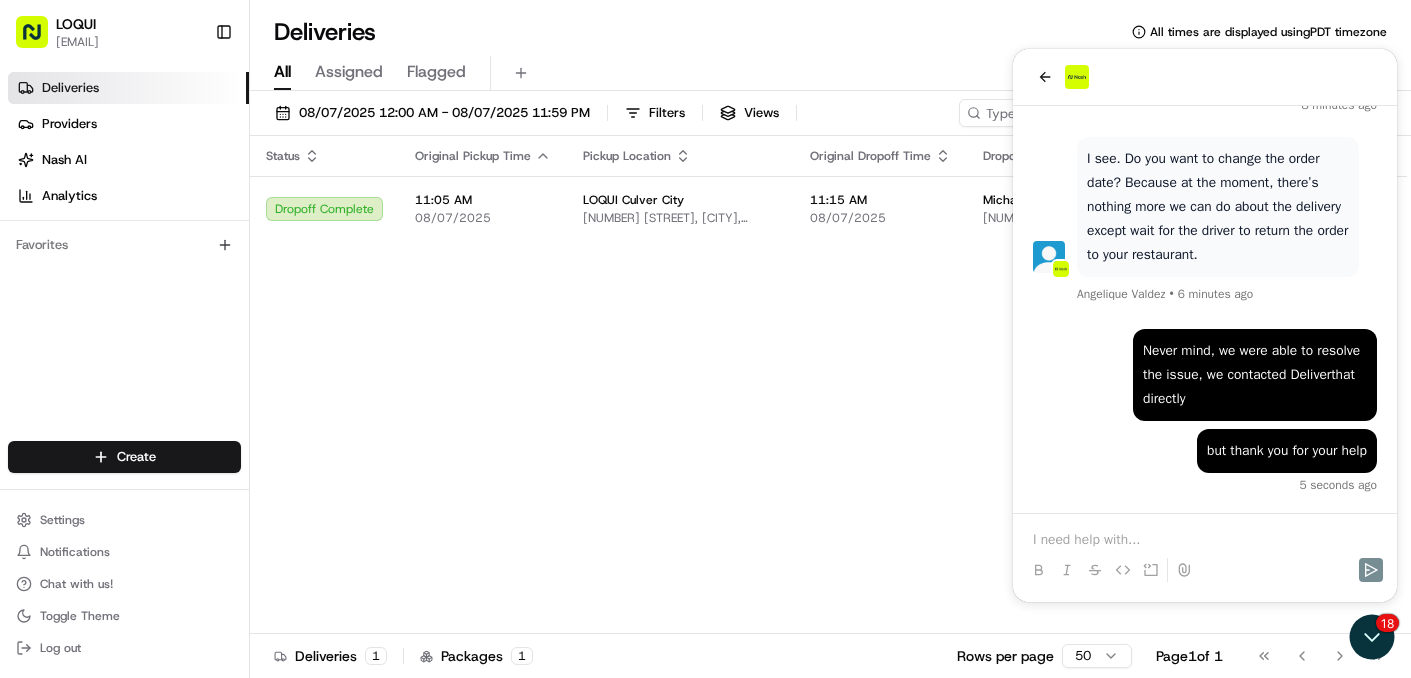scroll, scrollTop: 941, scrollLeft: 0, axis: vertical 